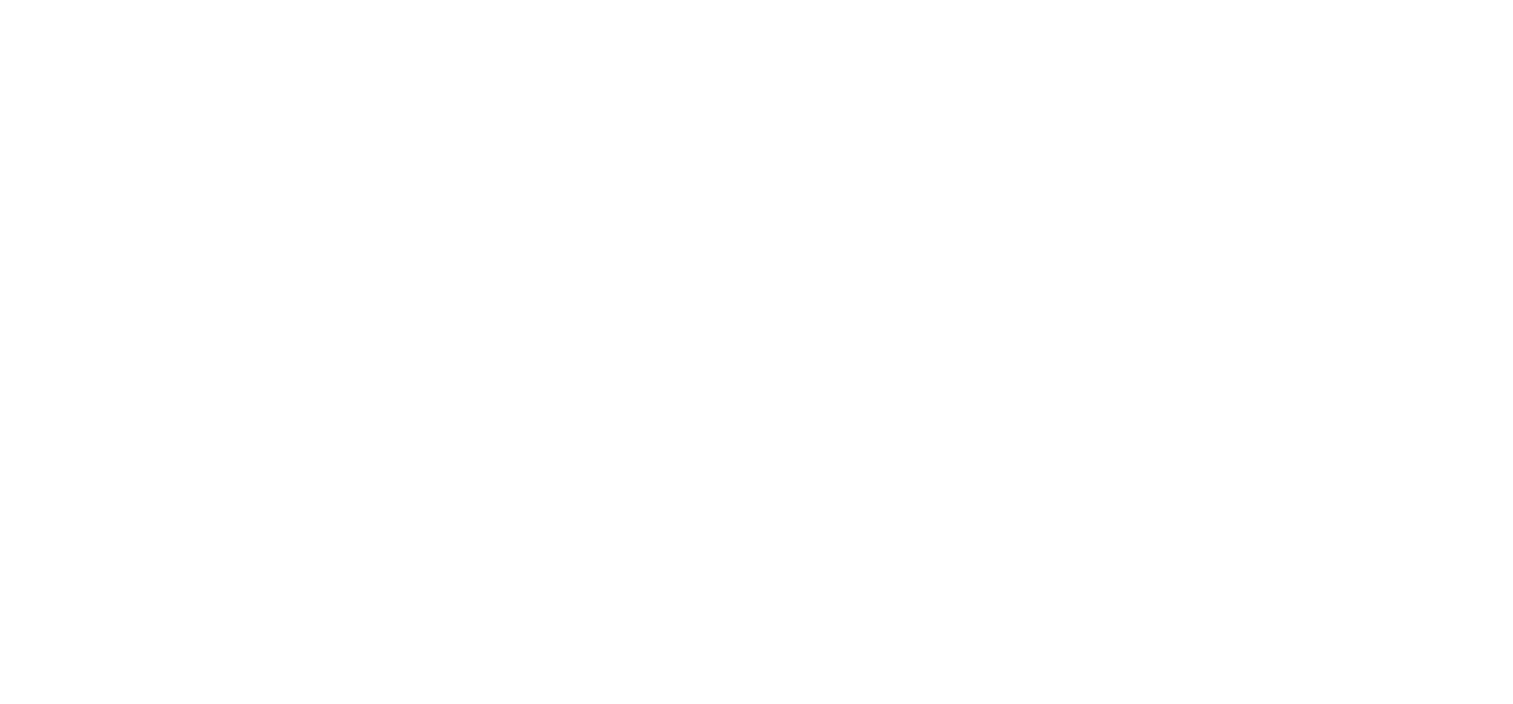 scroll, scrollTop: 0, scrollLeft: 0, axis: both 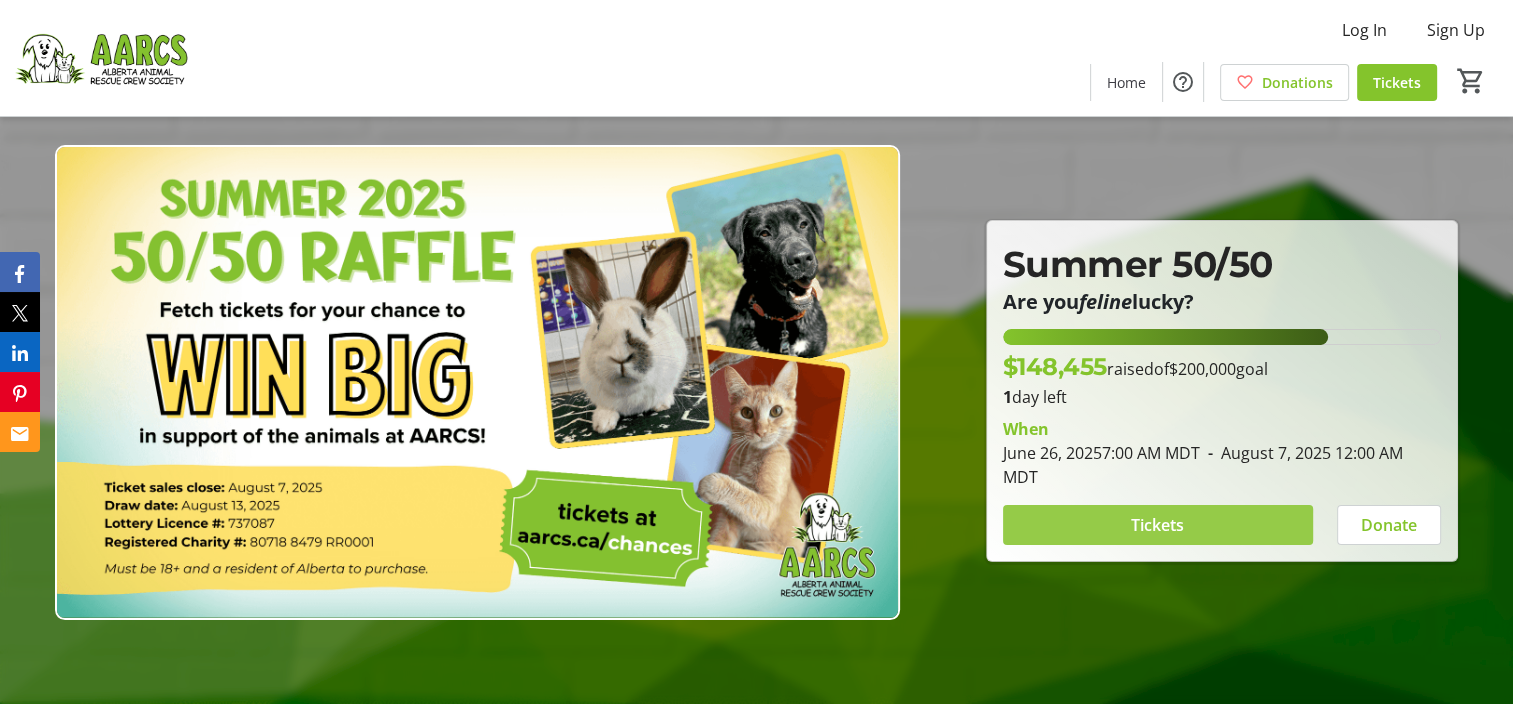 click on "Tickets" at bounding box center (1157, 525) 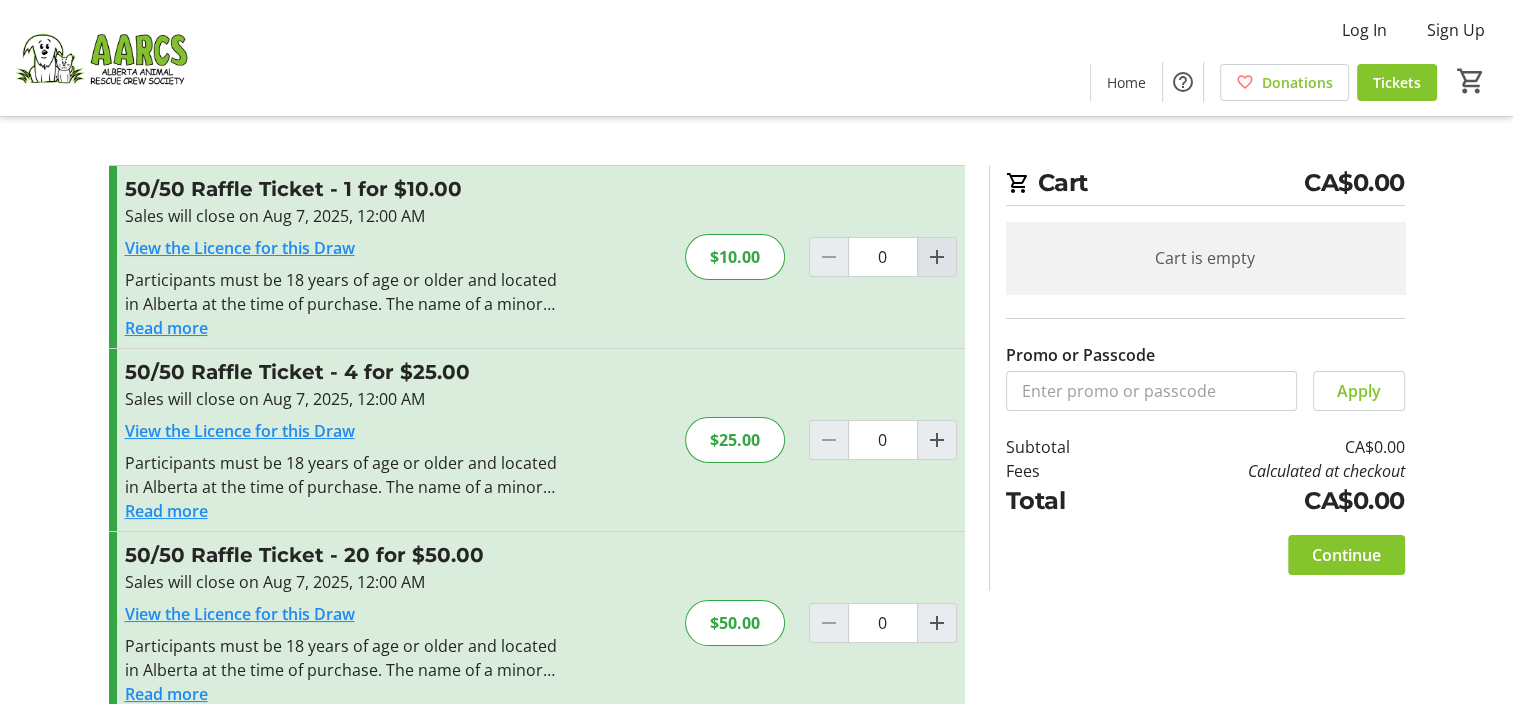 click 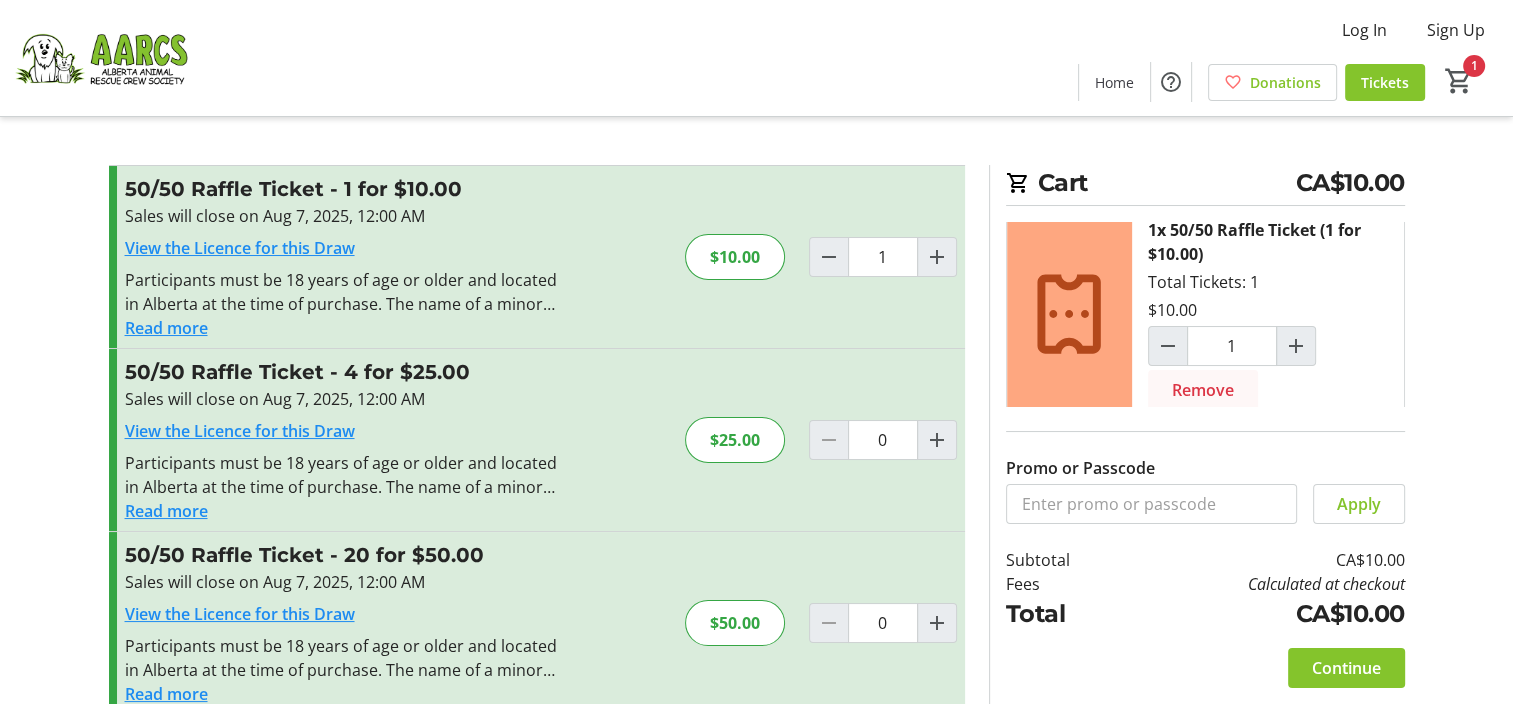 scroll, scrollTop: 39, scrollLeft: 0, axis: vertical 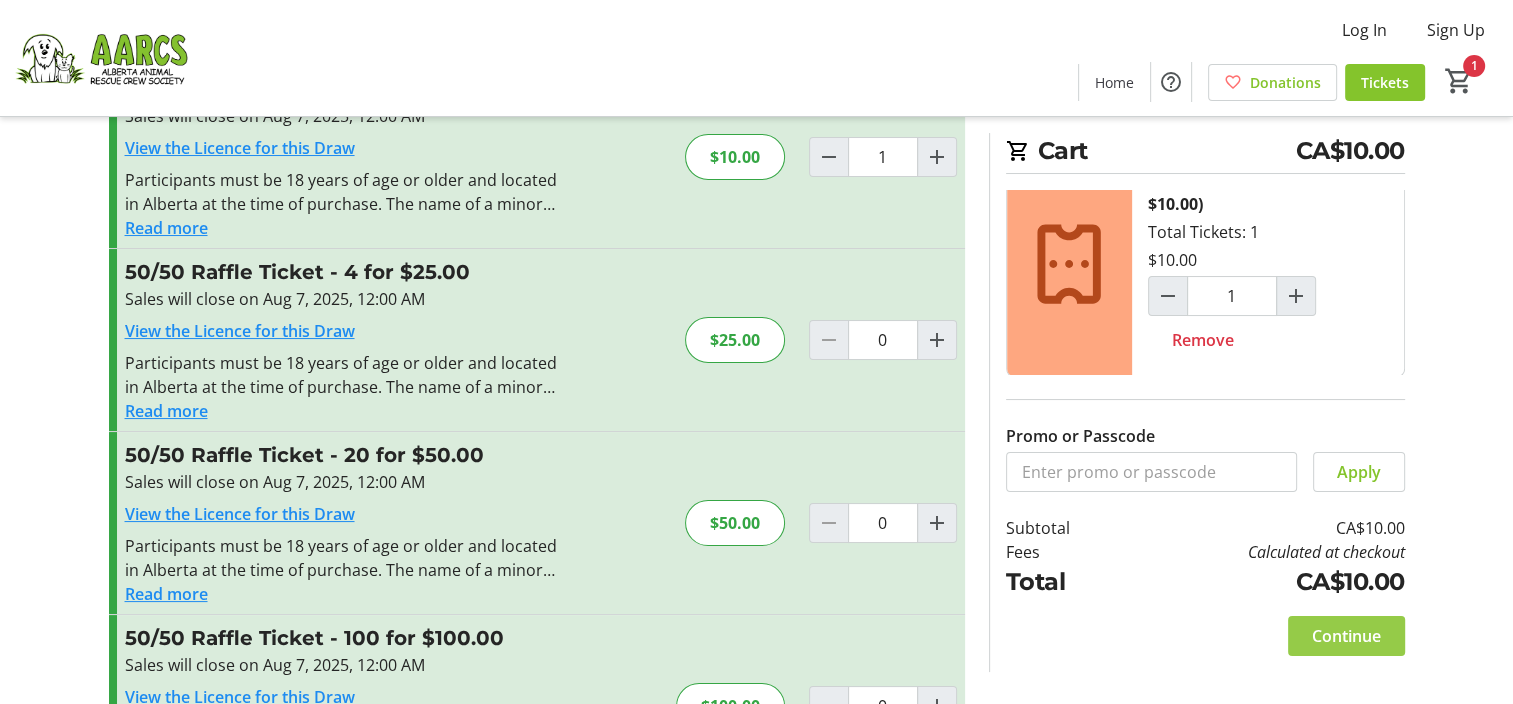 click on "Continue" 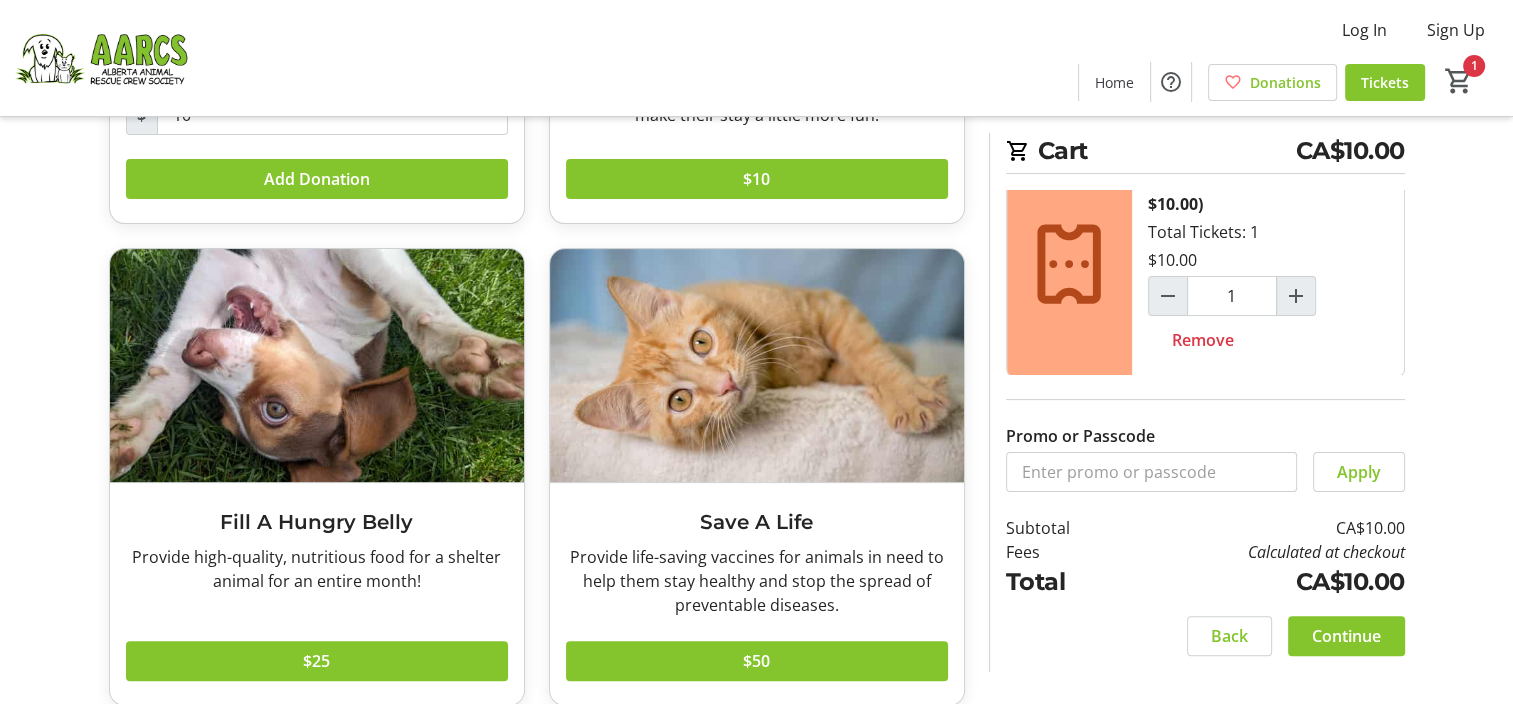 scroll, scrollTop: 467, scrollLeft: 0, axis: vertical 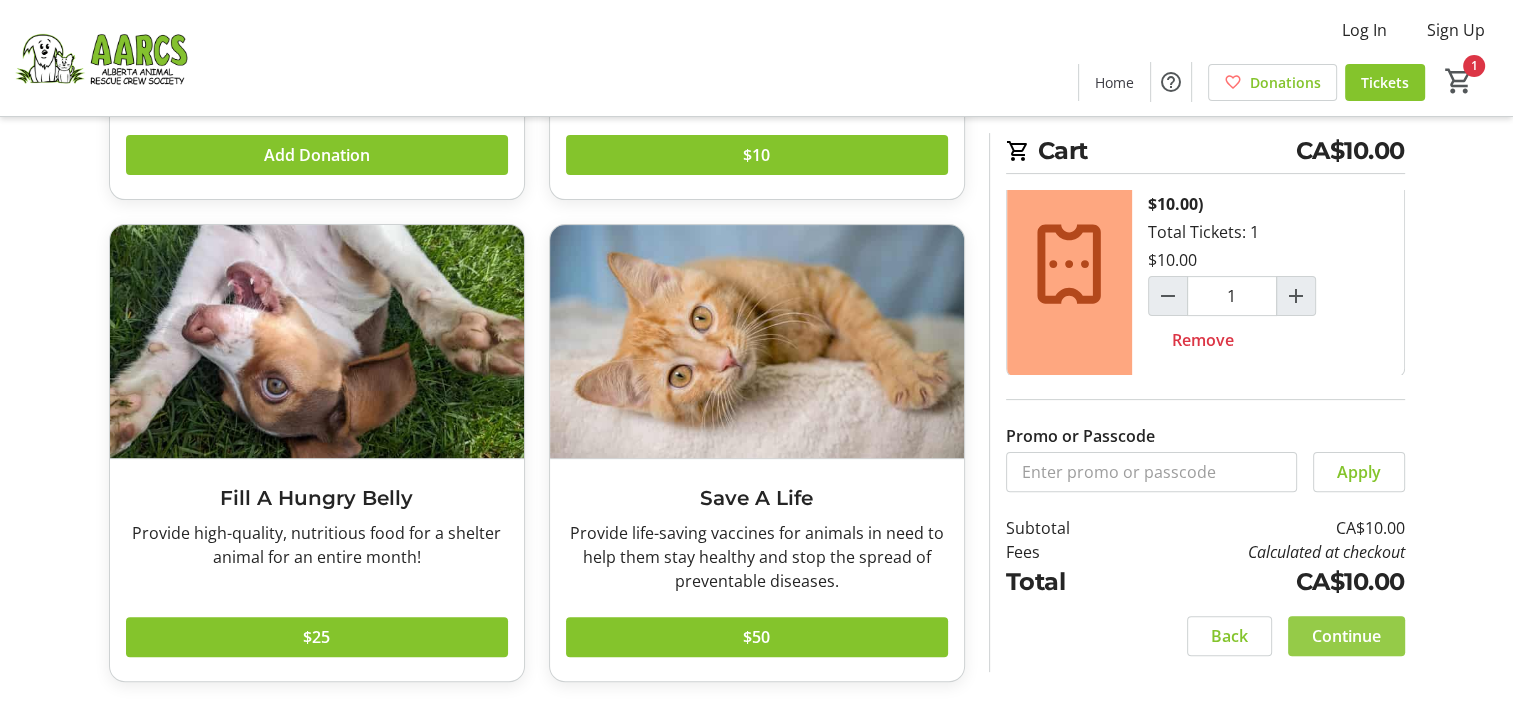 click on "Continue" 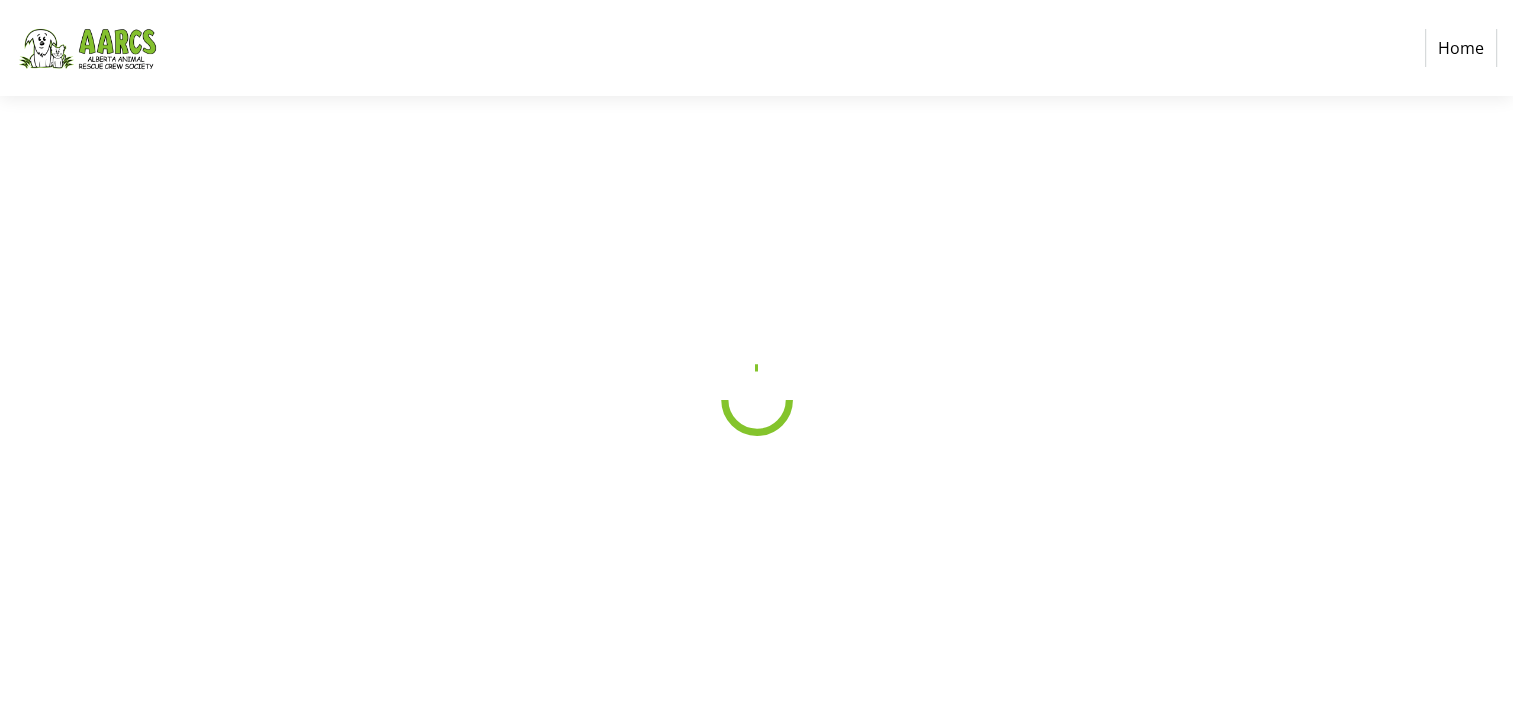 scroll, scrollTop: 0, scrollLeft: 0, axis: both 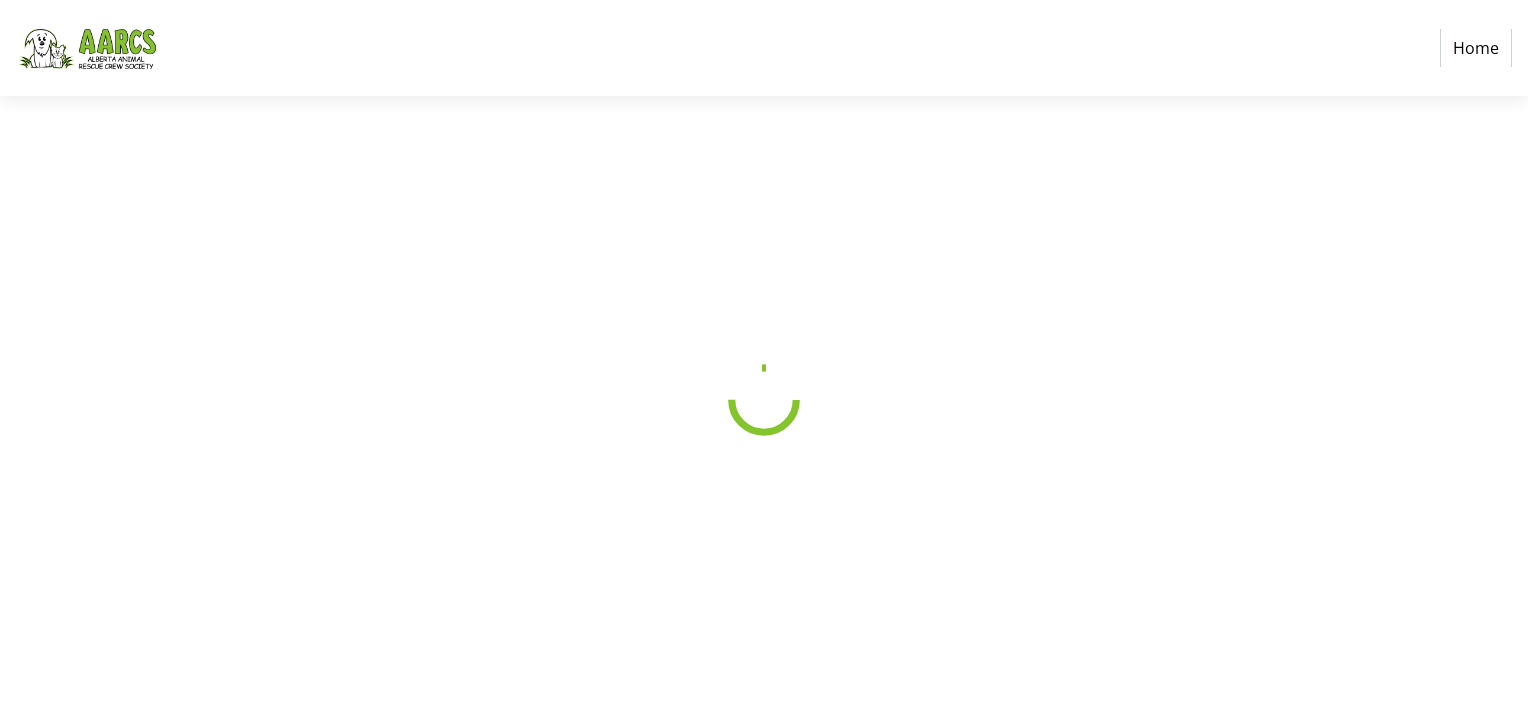 select on "CA" 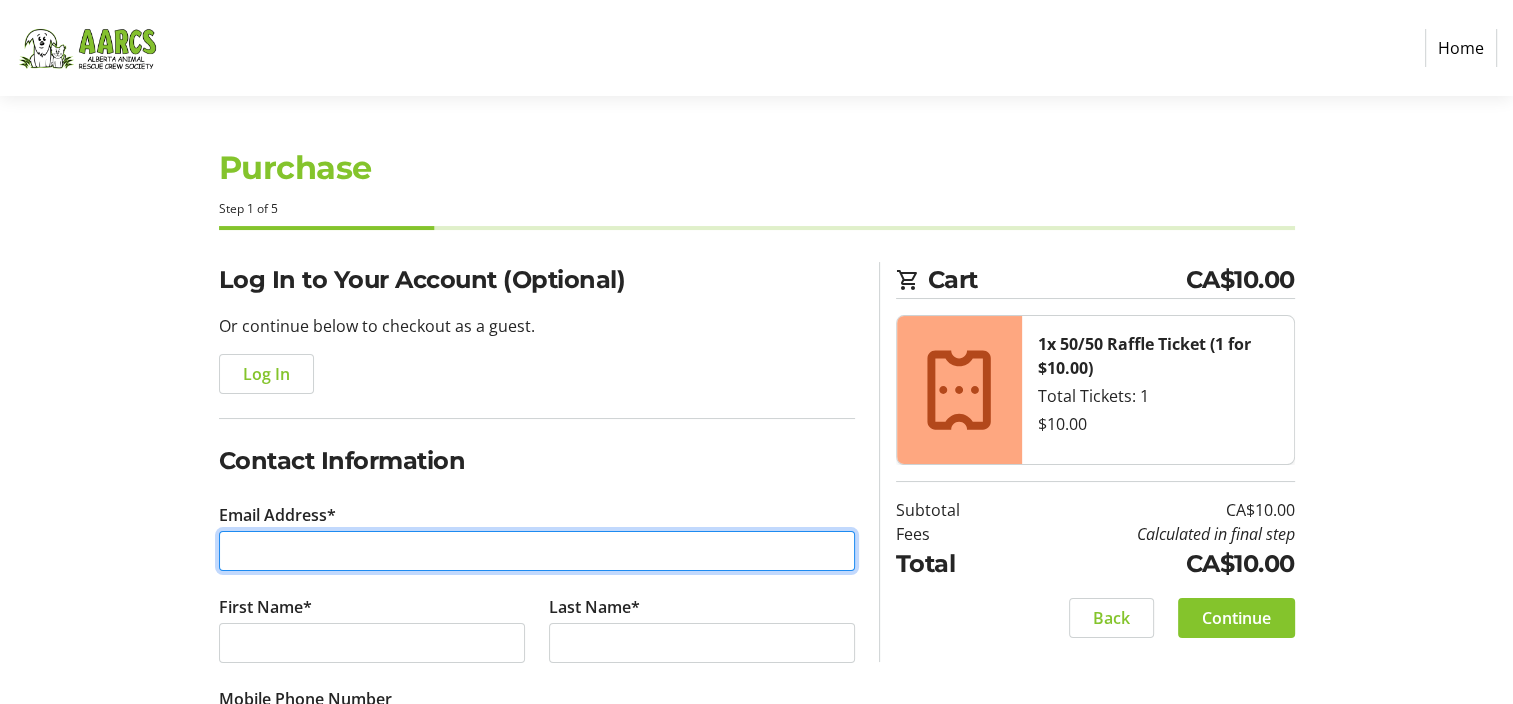 click on "Email Address*" at bounding box center (537, 551) 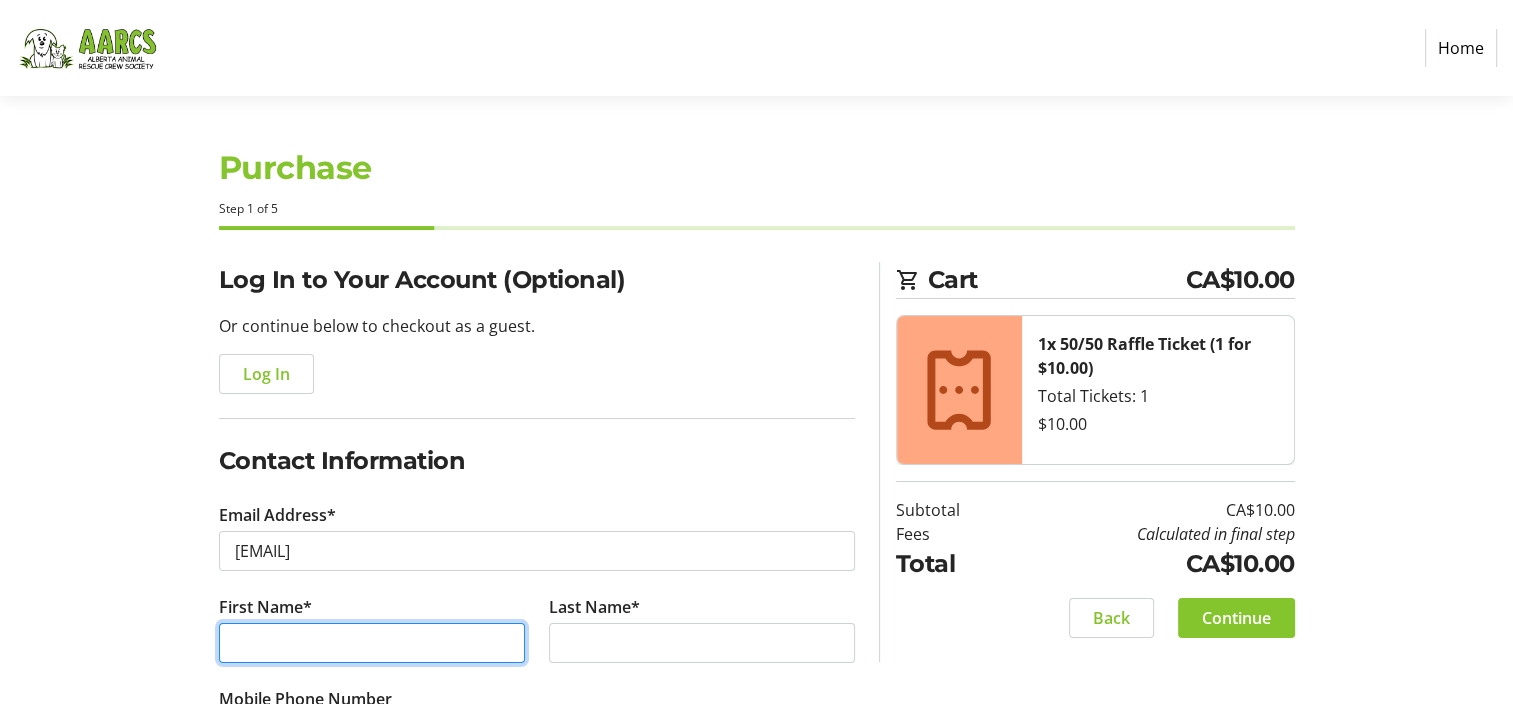 type on "[FIRST_NAME]" 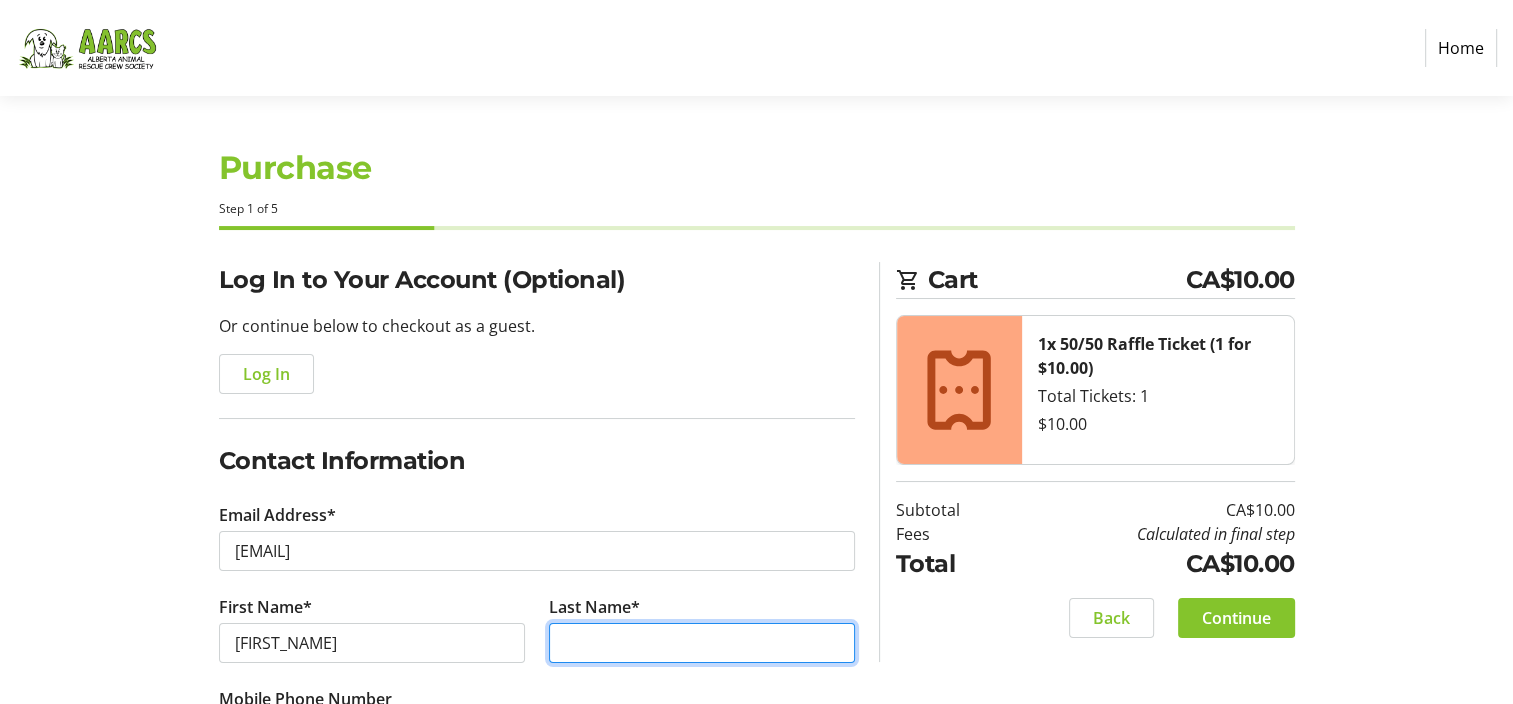 type on "[LAST]" 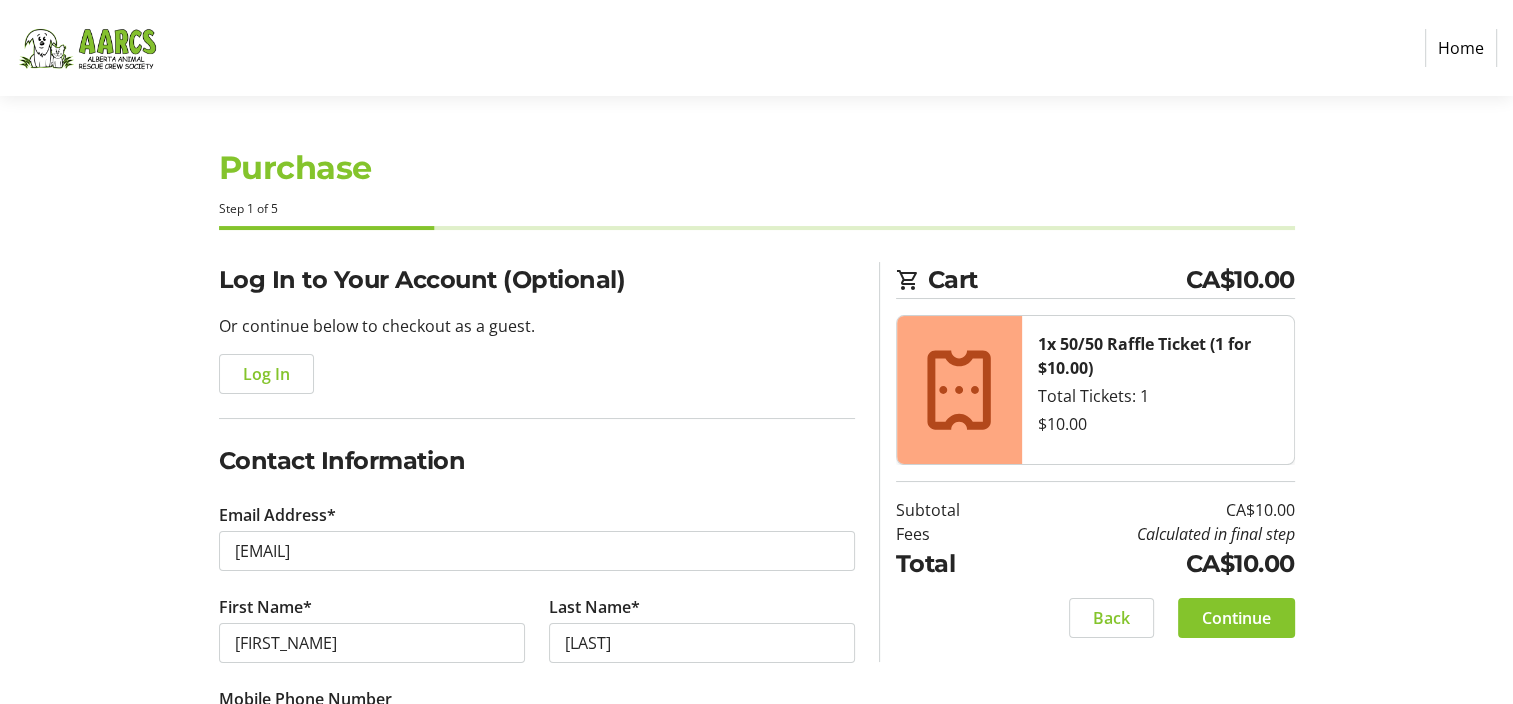 type on "([PHONE])" 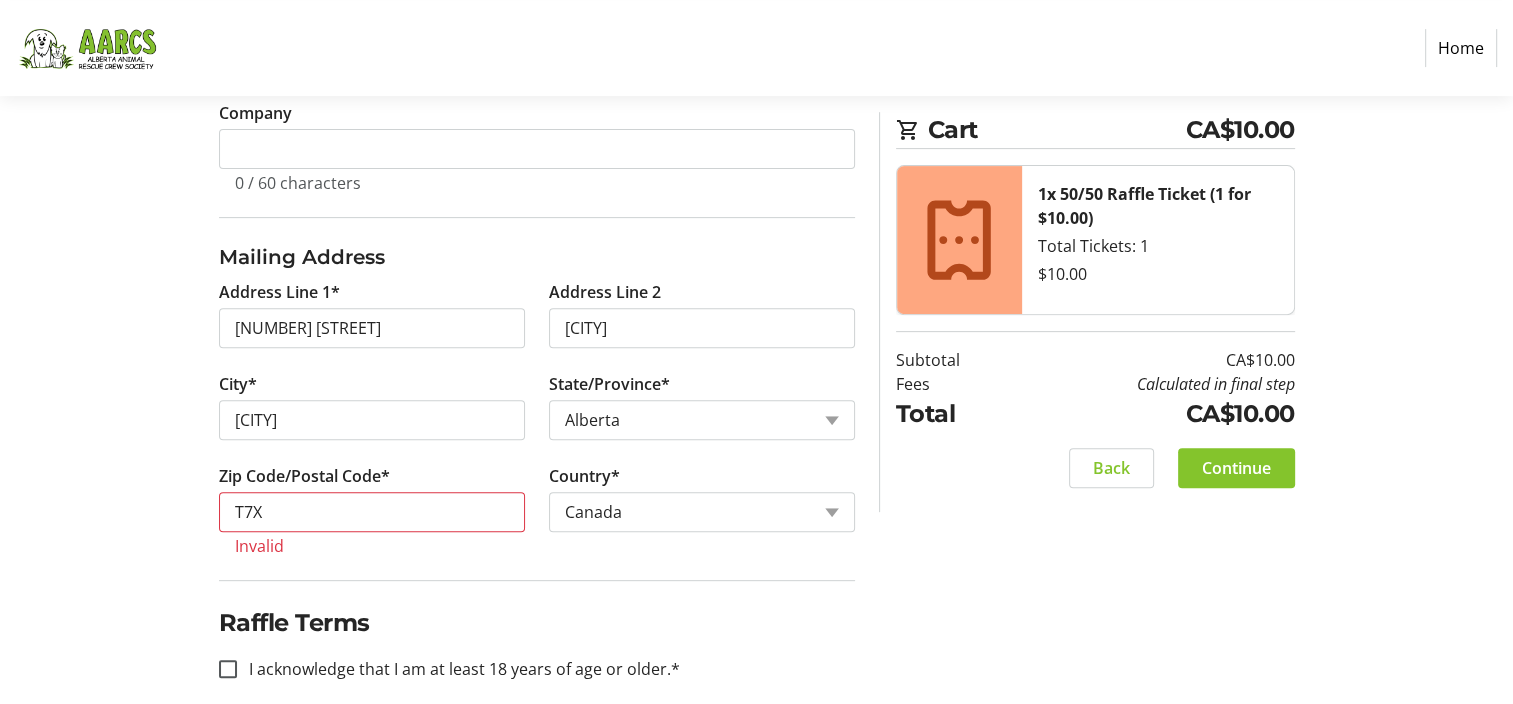 scroll, scrollTop: 700, scrollLeft: 0, axis: vertical 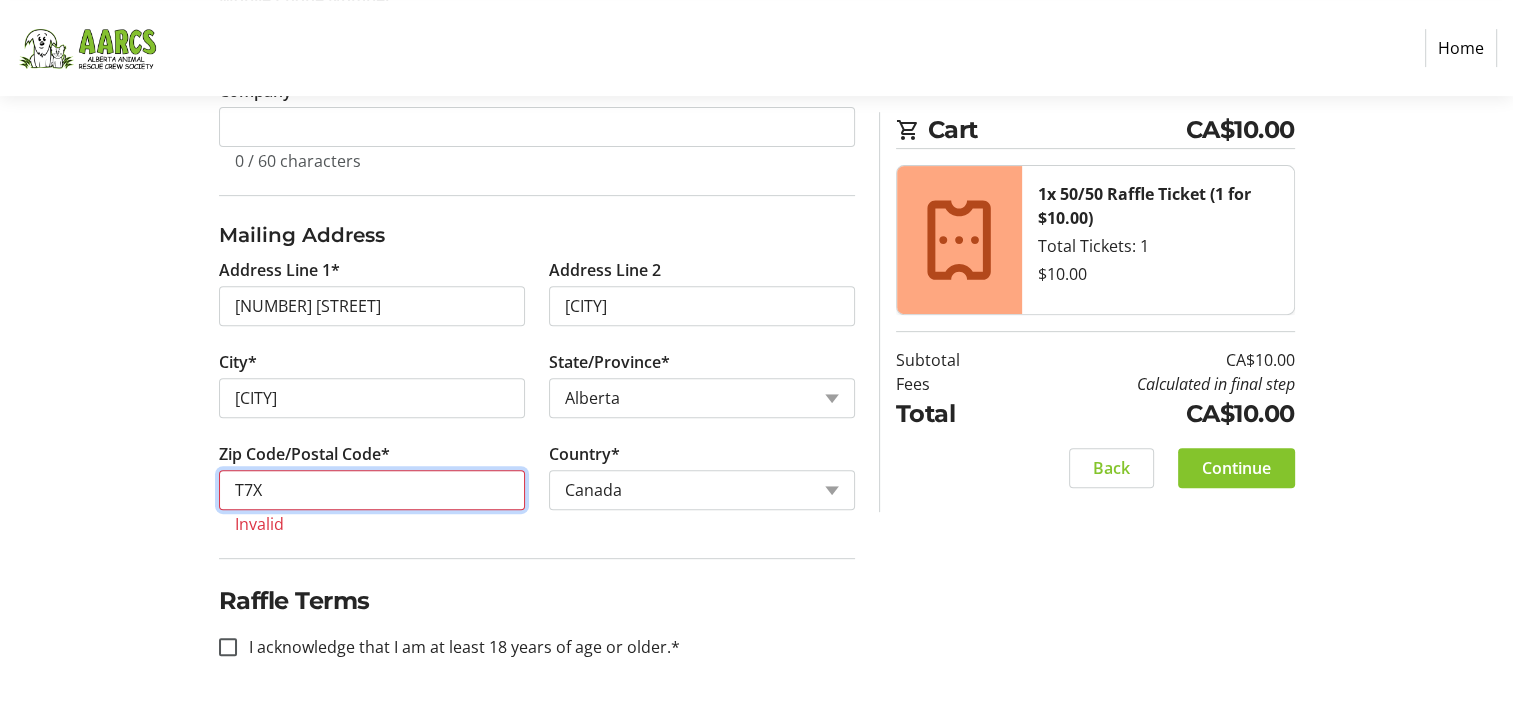drag, startPoint x: 332, startPoint y: 488, endPoint x: 226, endPoint y: 496, distance: 106.30146 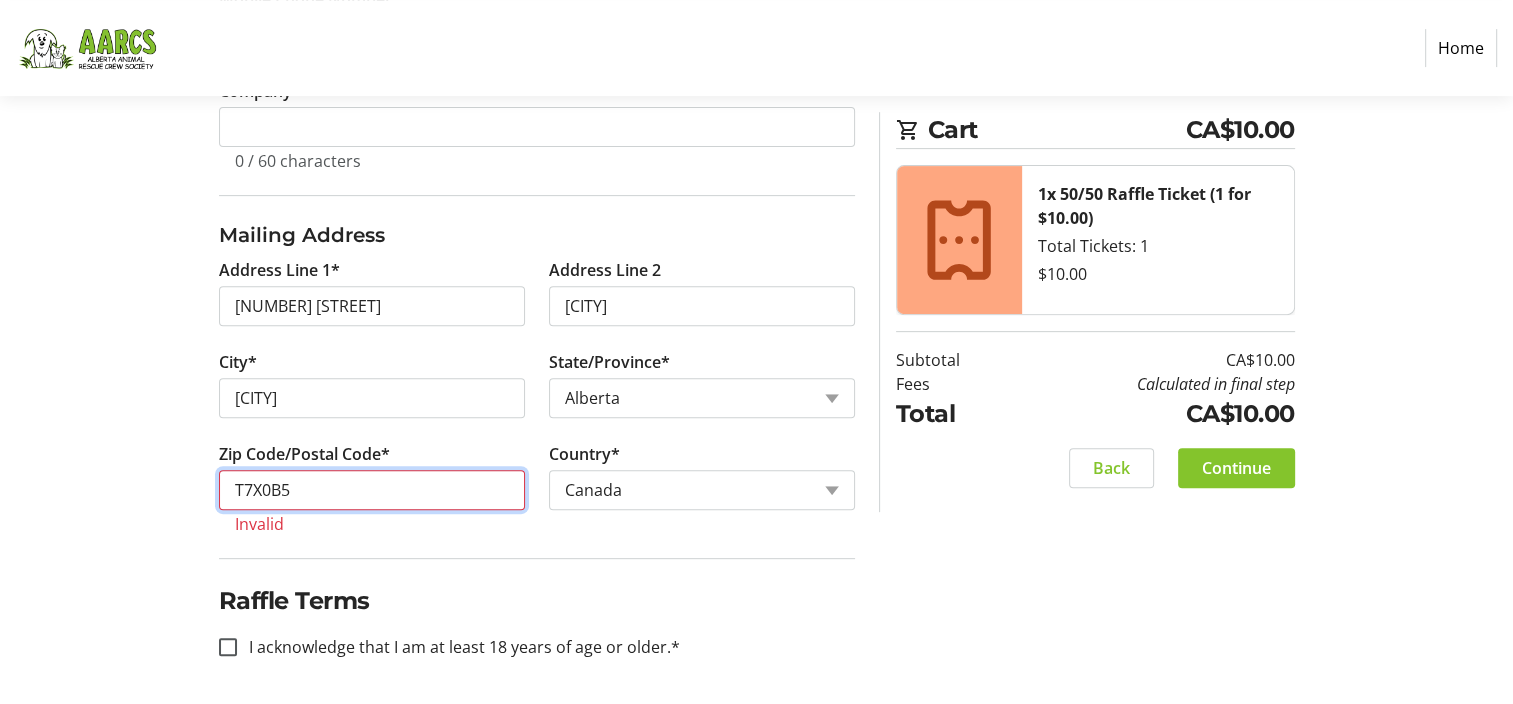 scroll, scrollTop: 676, scrollLeft: 0, axis: vertical 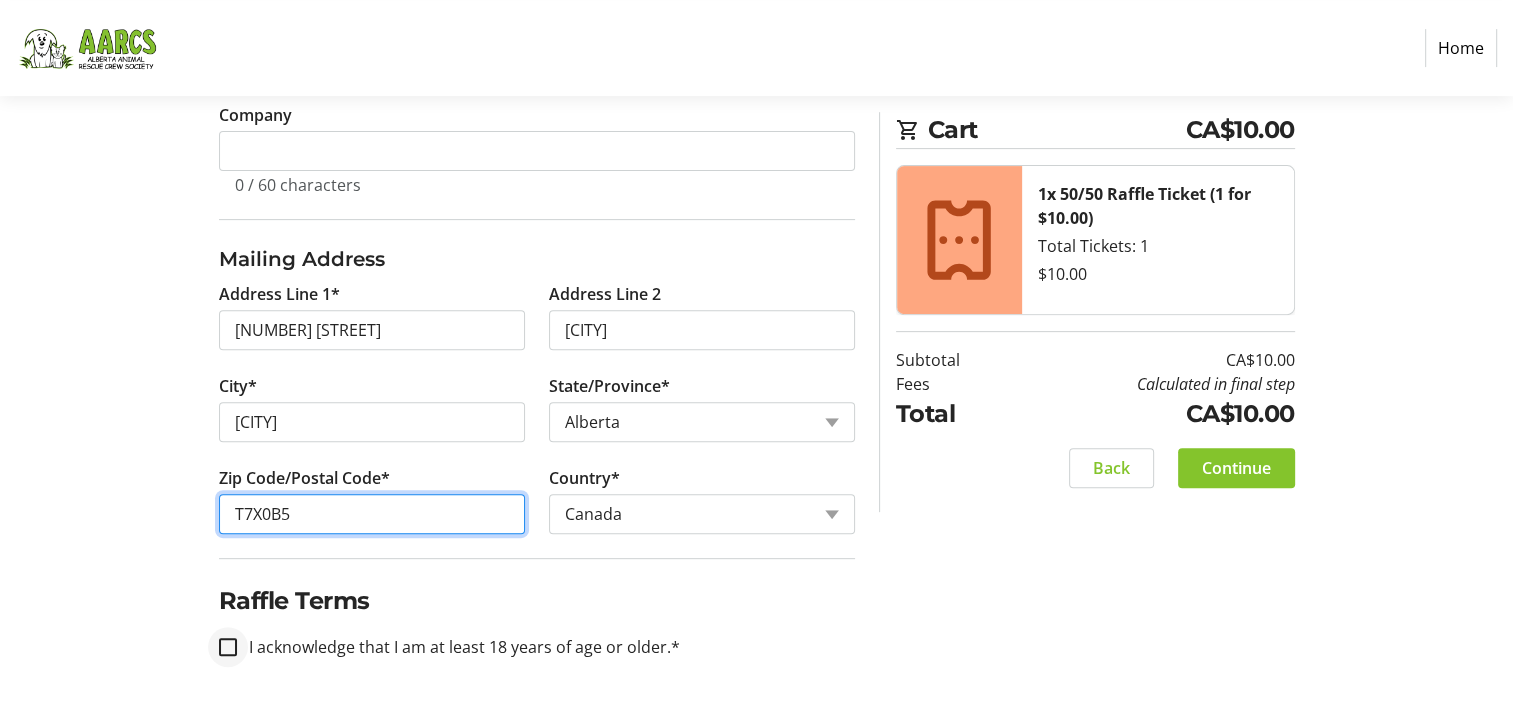 type on "T7X0B5" 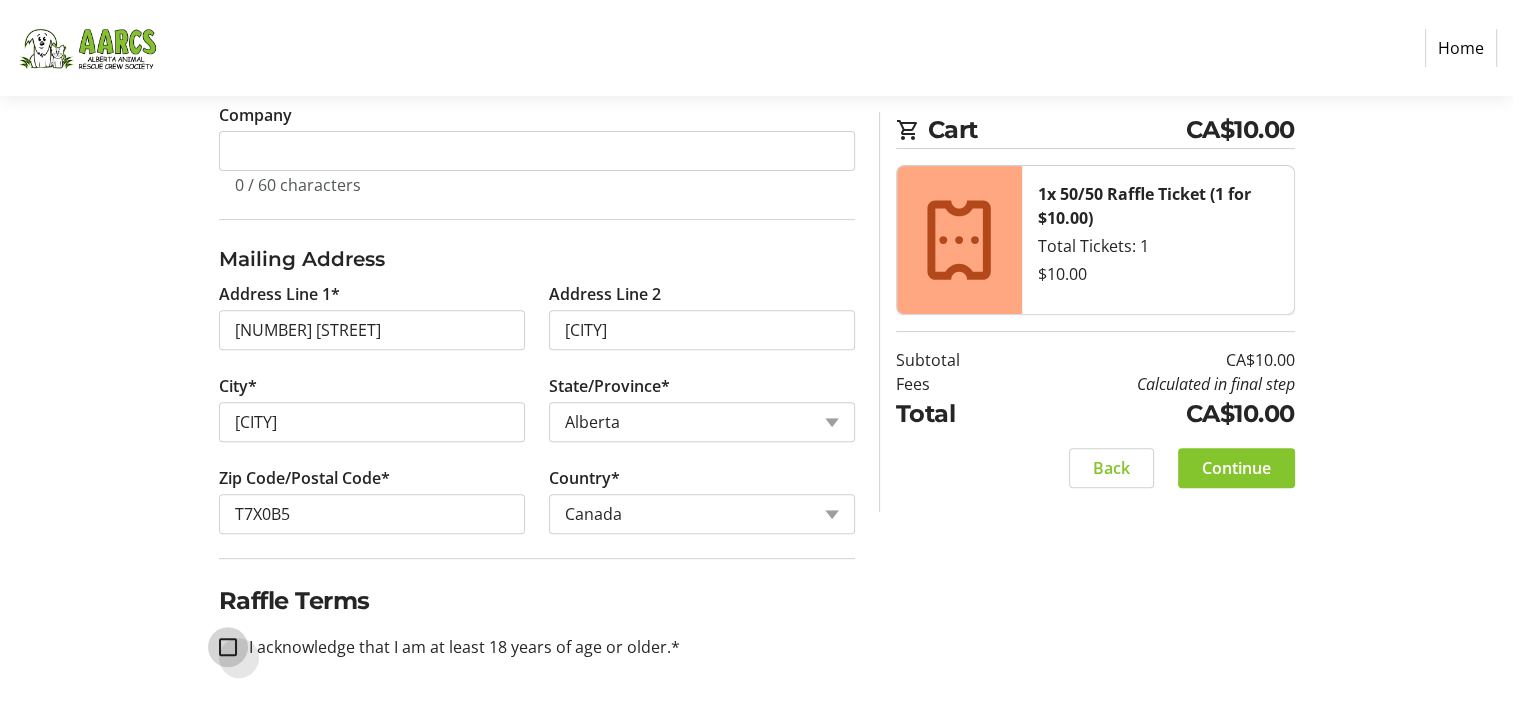 click on "I acknowledge that I am at least 18 years of age or older.*" at bounding box center (228, 647) 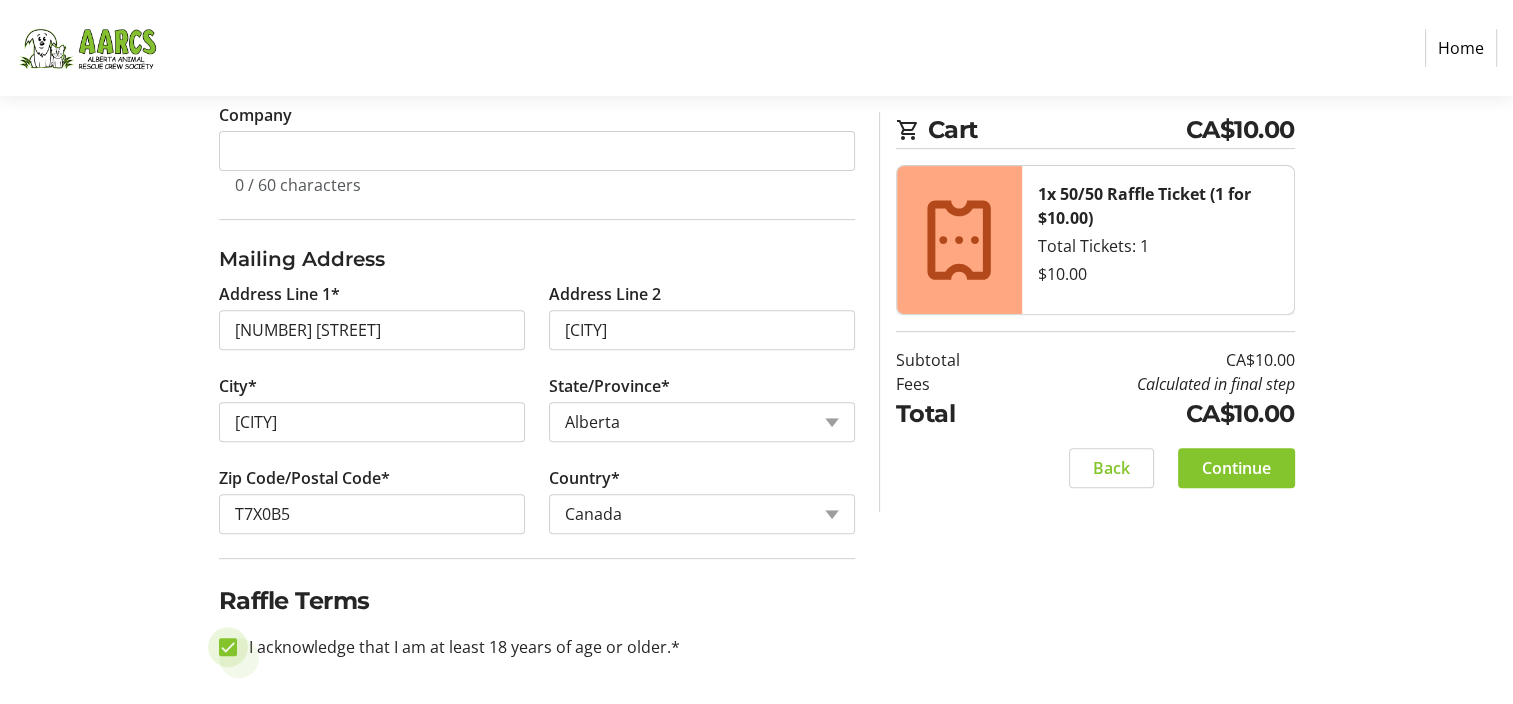 checkbox on "true" 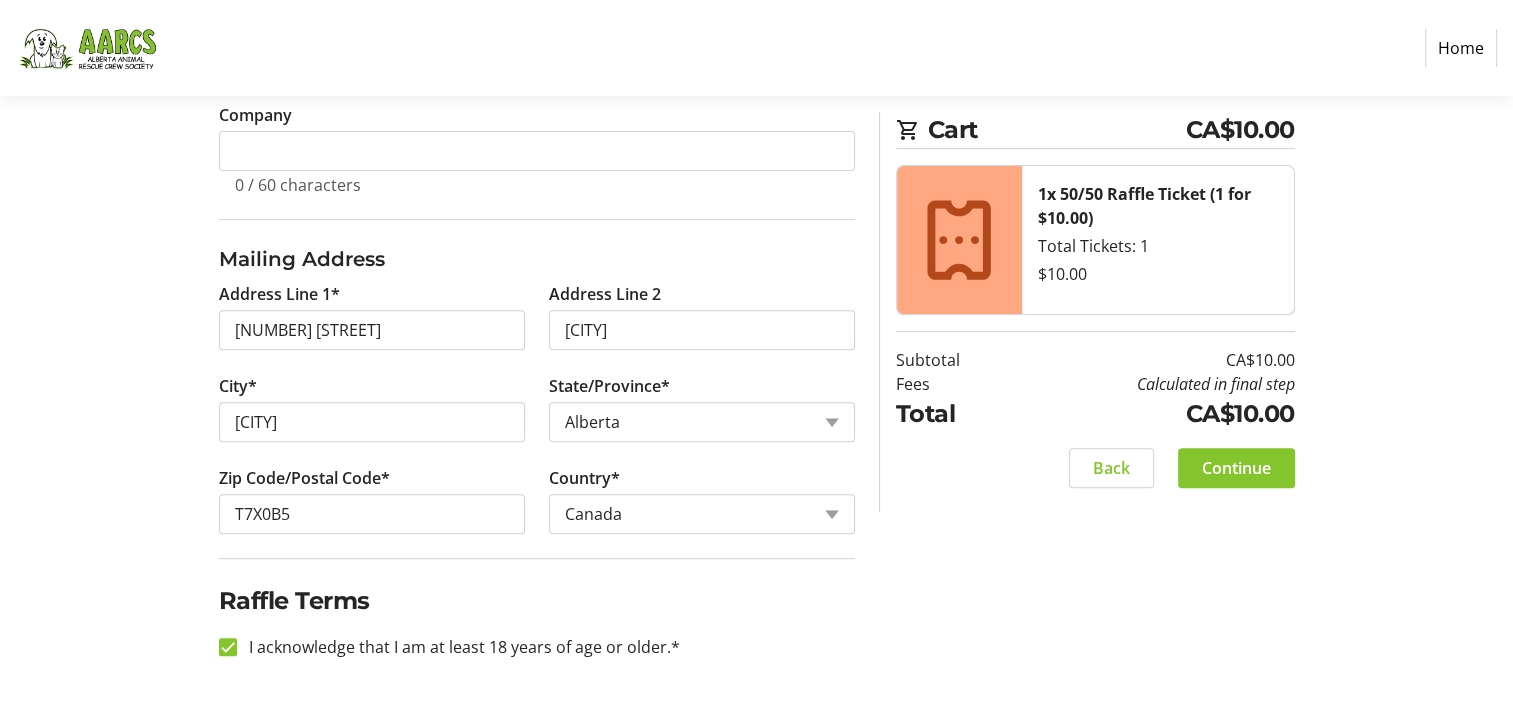 click on "Continue" 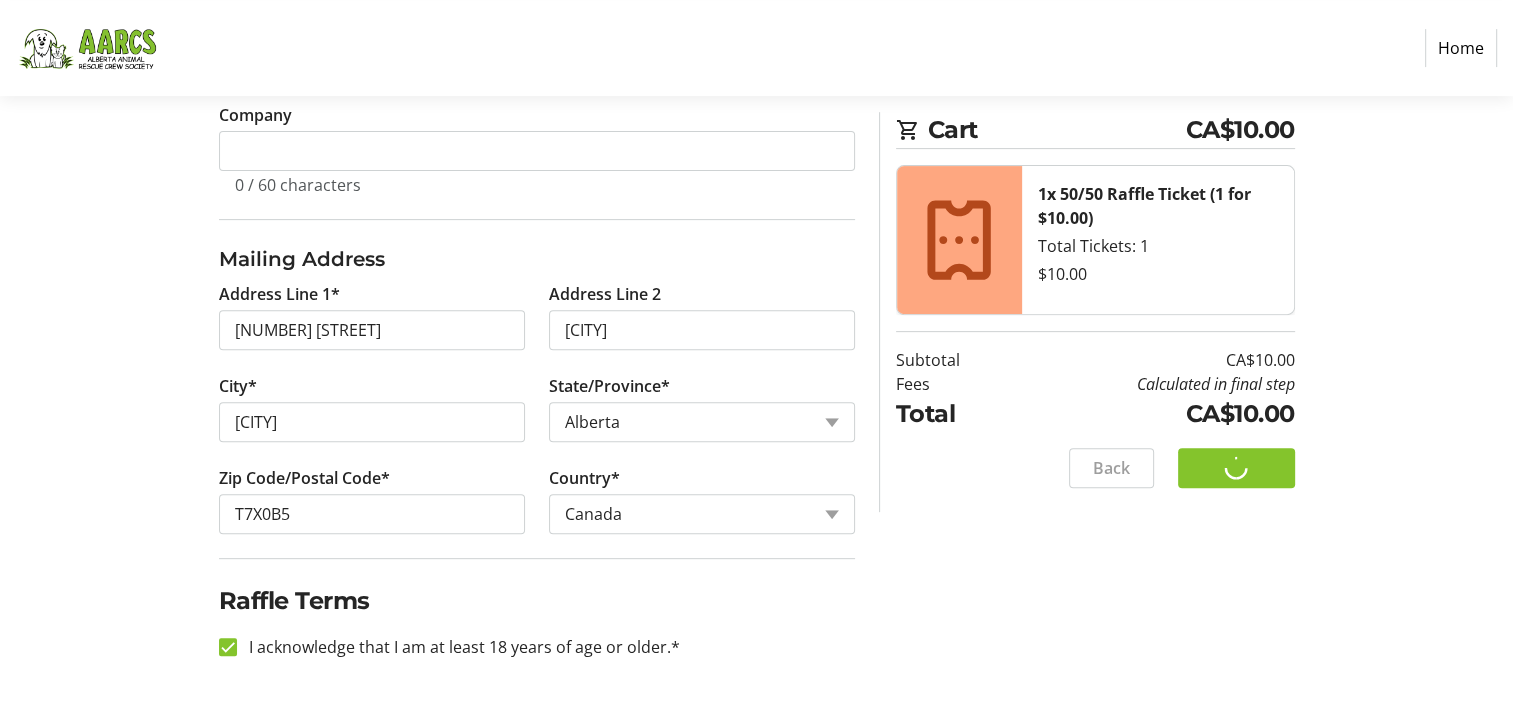 scroll, scrollTop: 0, scrollLeft: 0, axis: both 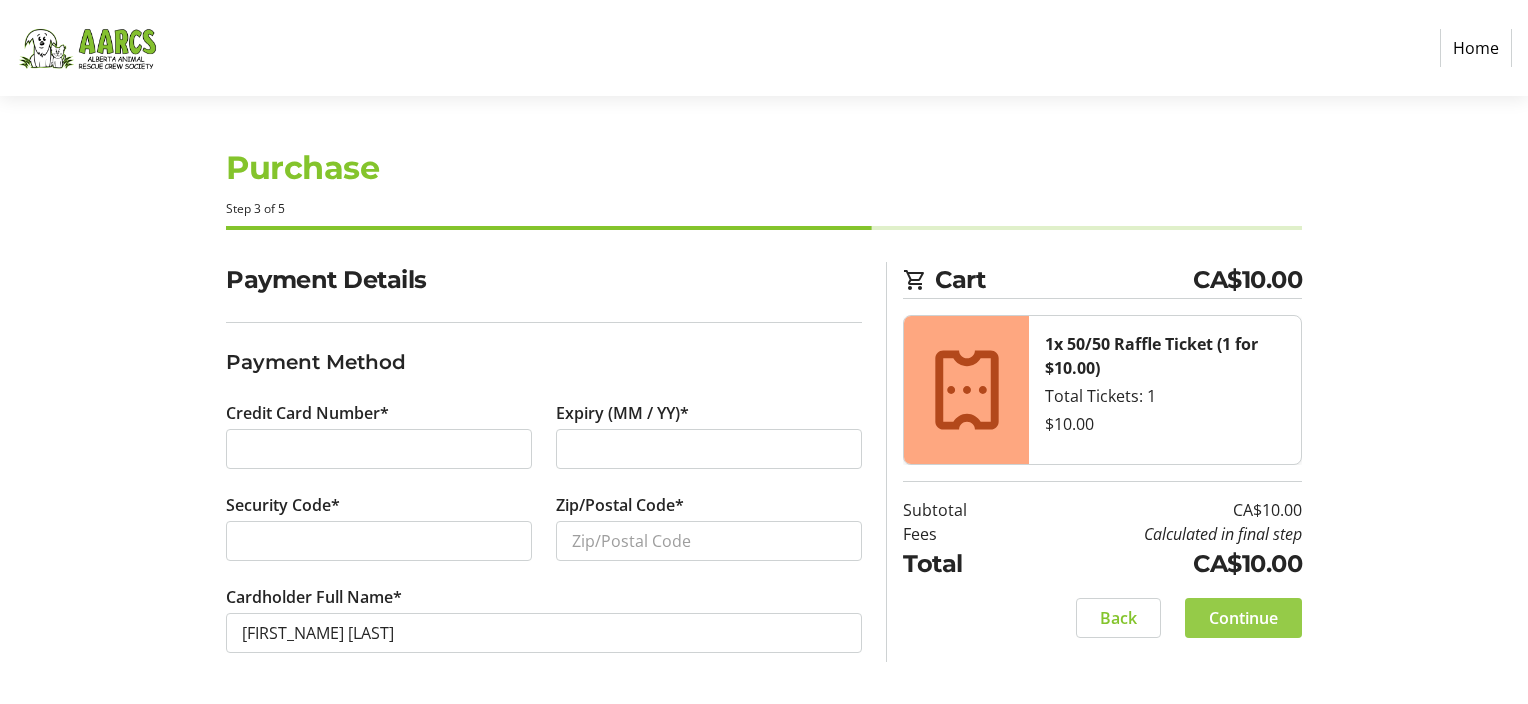 click on "Continue" 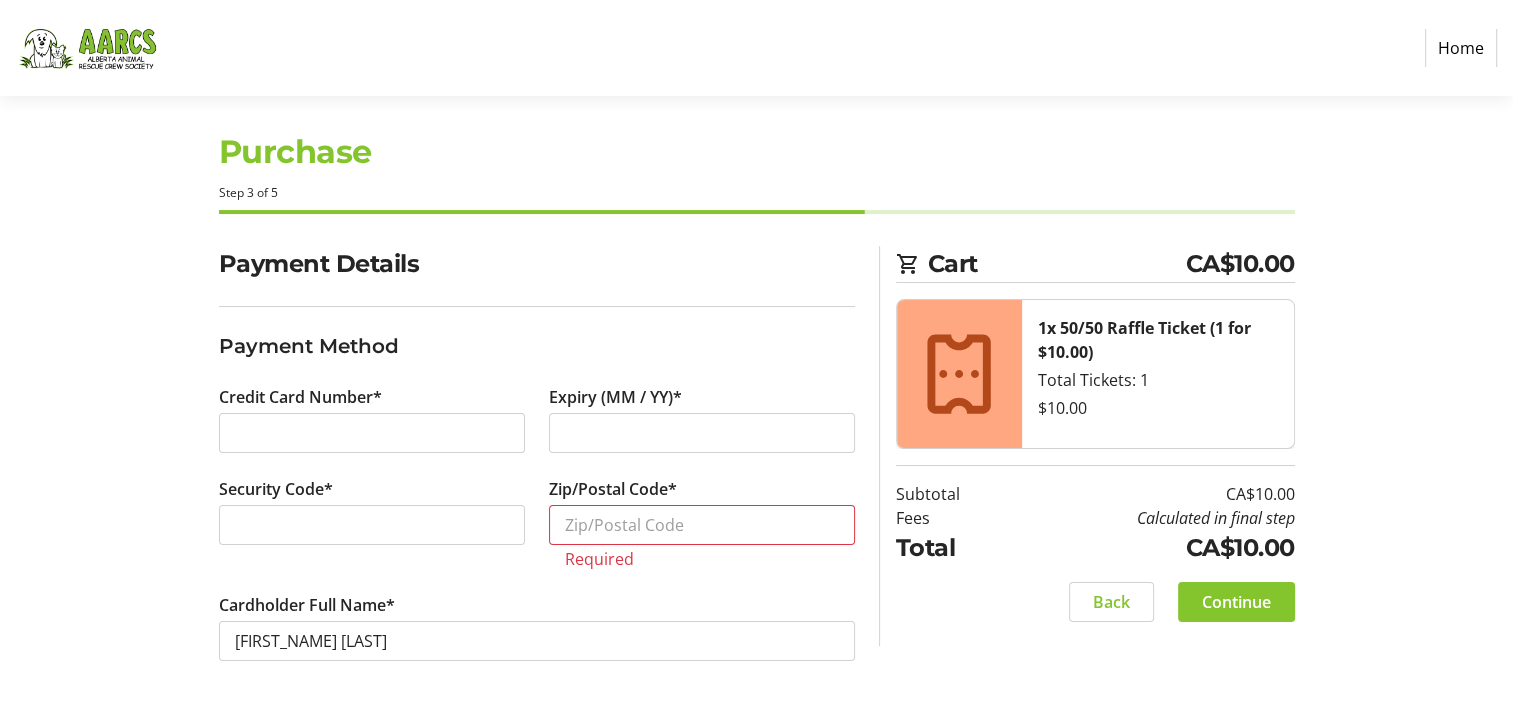 scroll, scrollTop: 20, scrollLeft: 0, axis: vertical 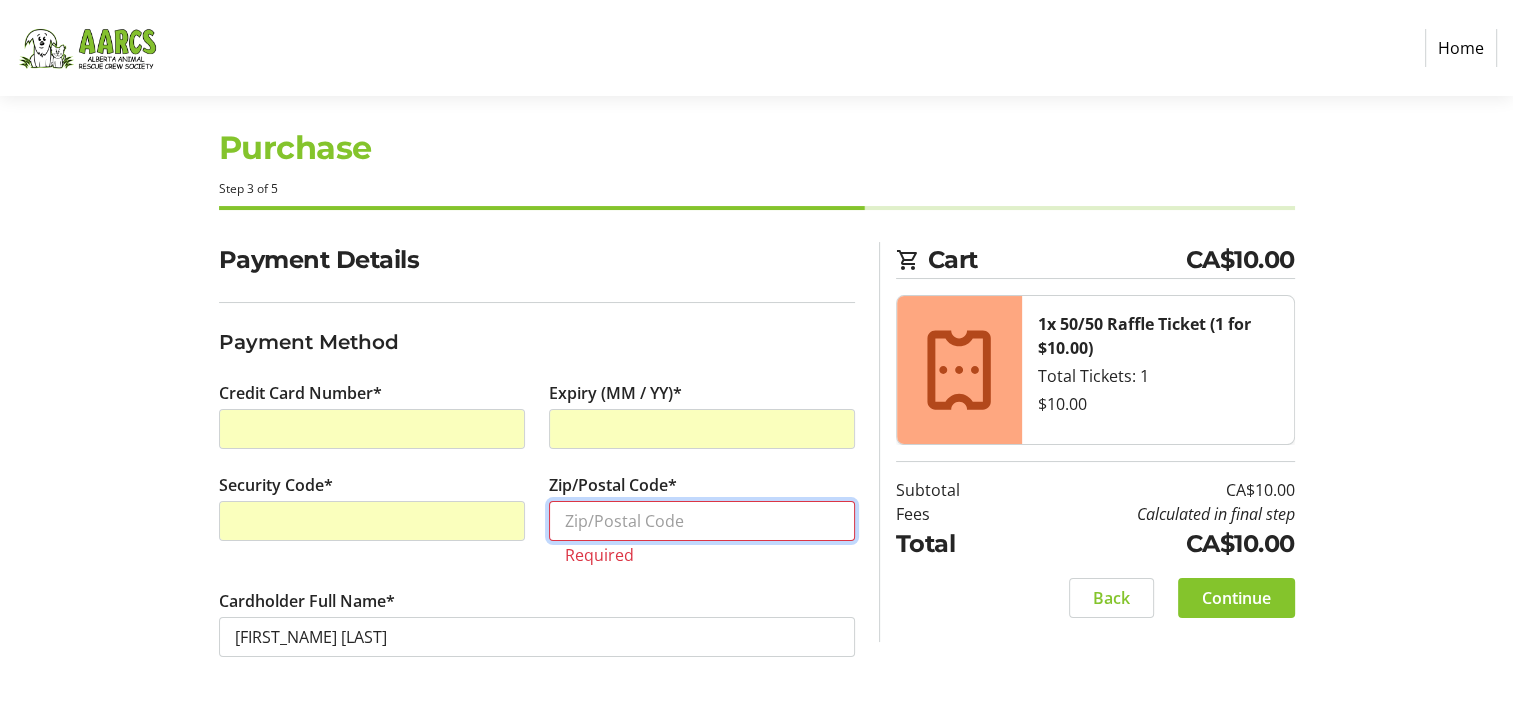 click on "Zip/Postal Code*" at bounding box center [702, 521] 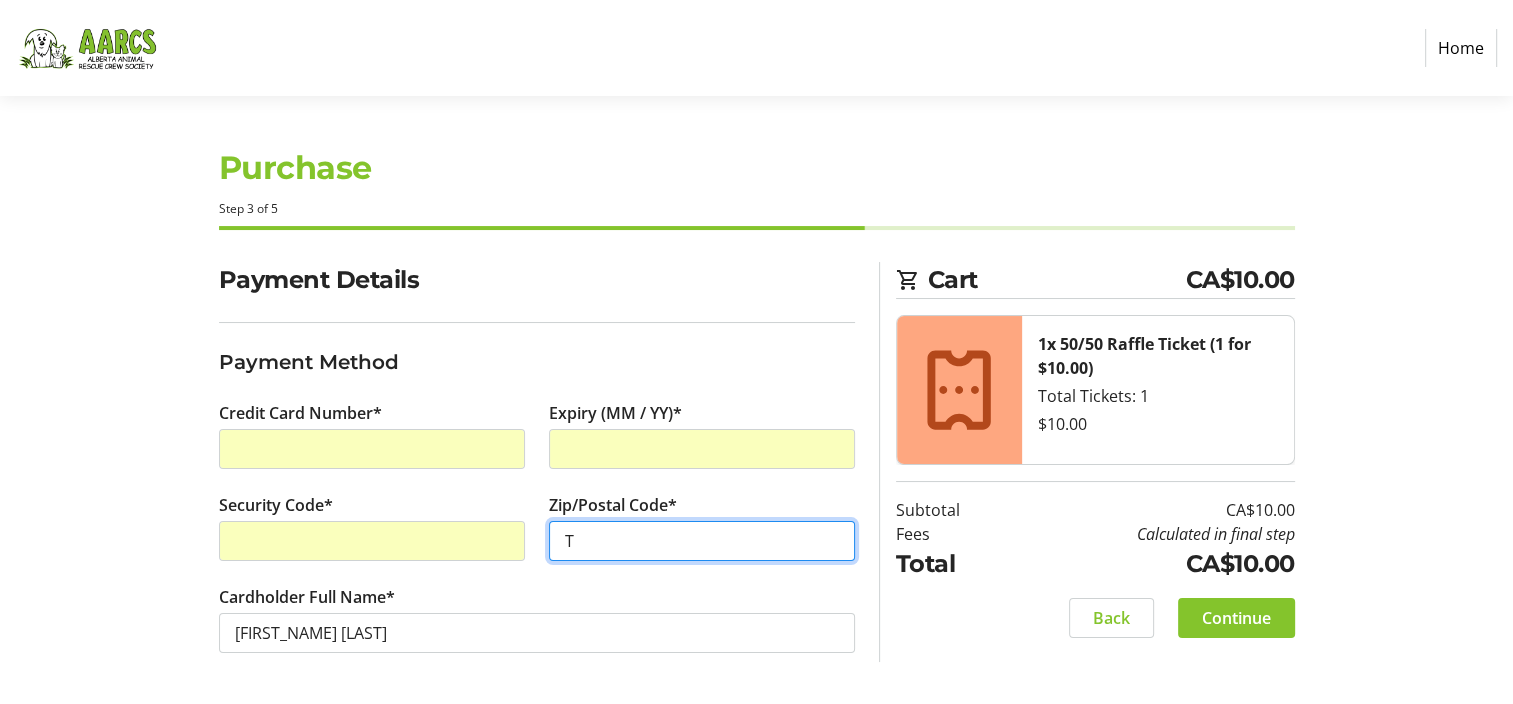 scroll, scrollTop: 0, scrollLeft: 0, axis: both 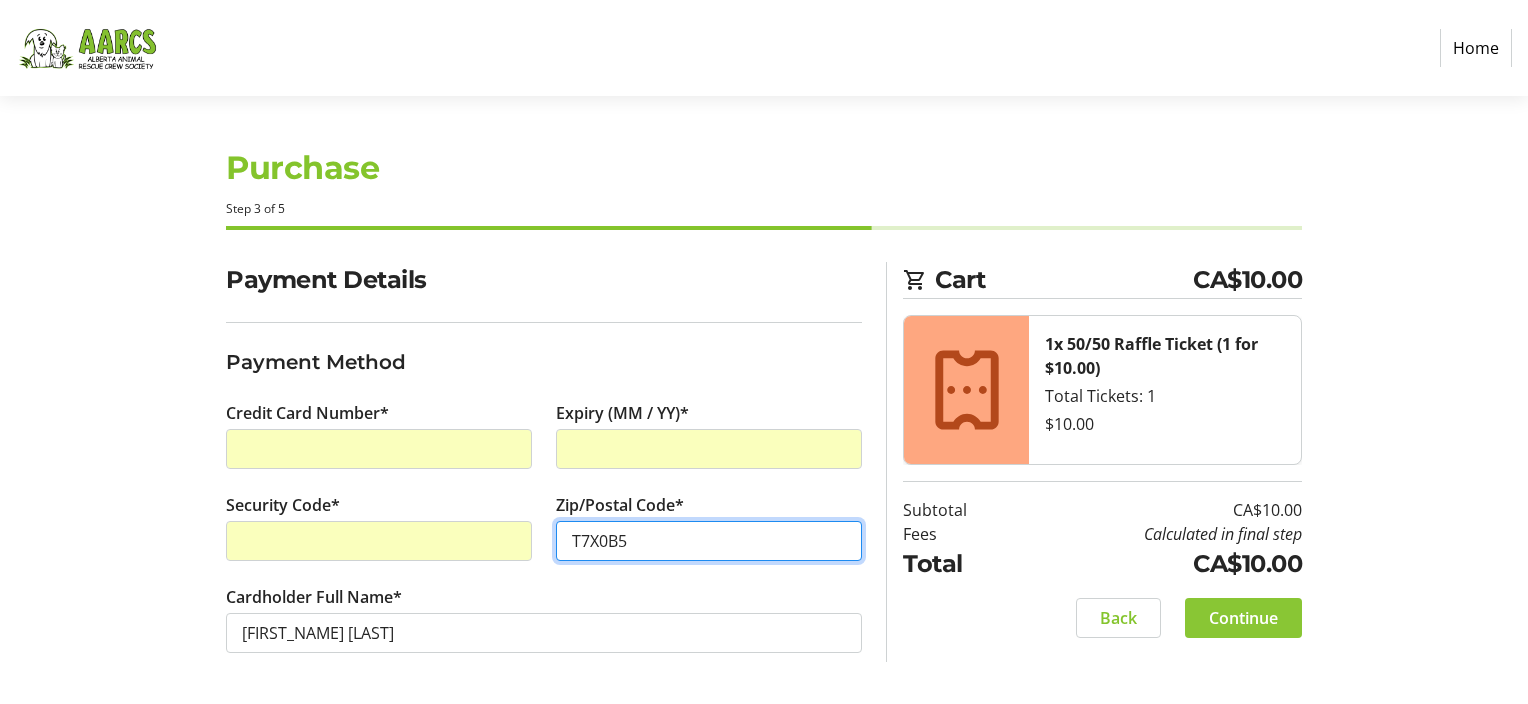 type on "T7X0B5" 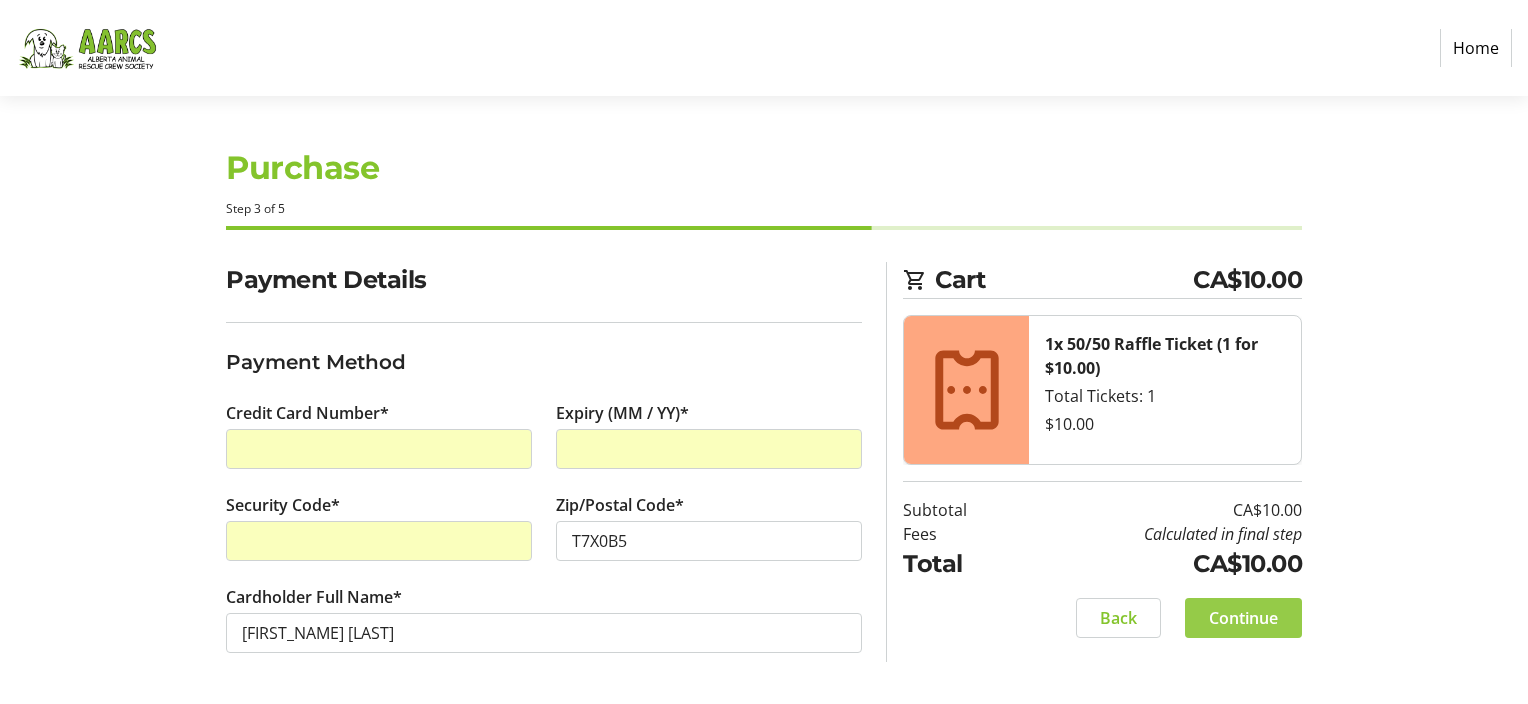click on "Continue" 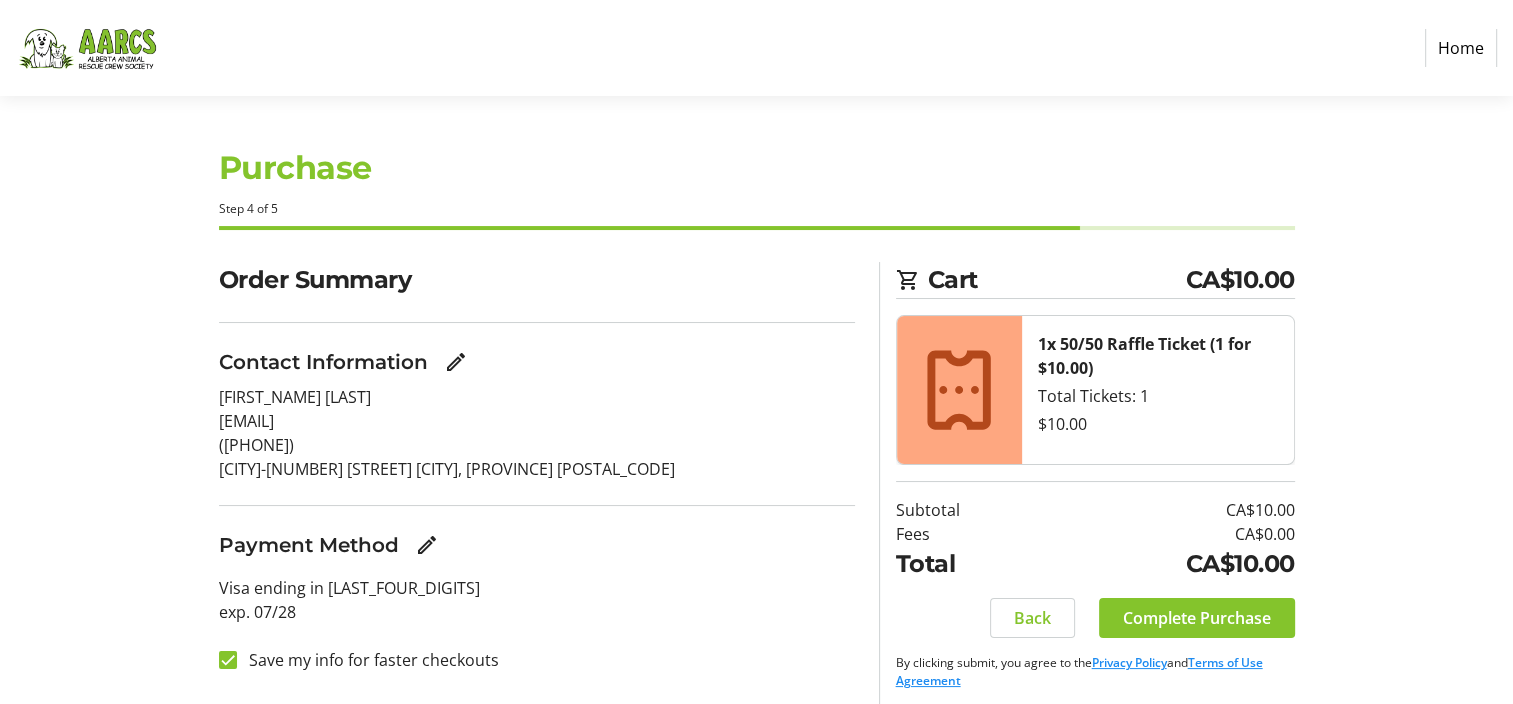 scroll, scrollTop: 9, scrollLeft: 0, axis: vertical 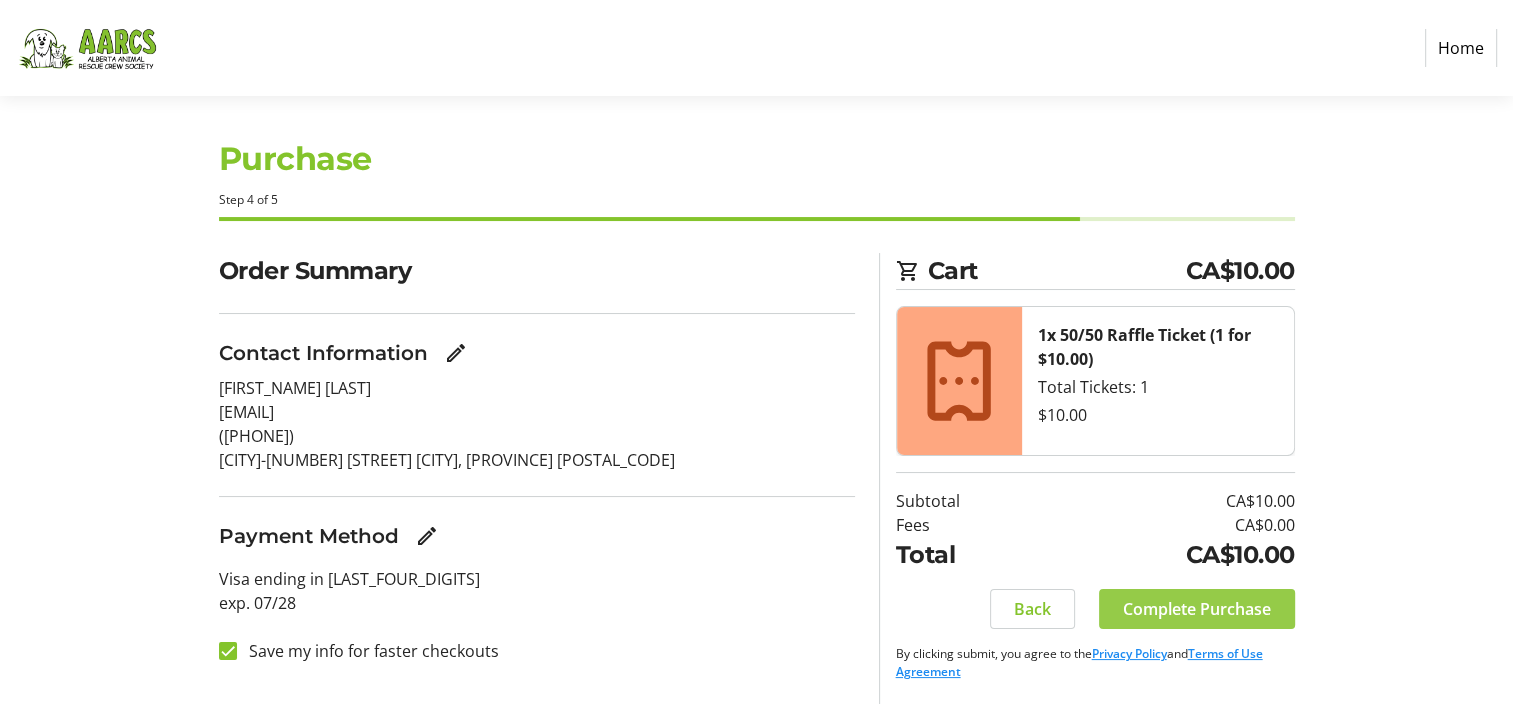 click on "Complete Purchase" 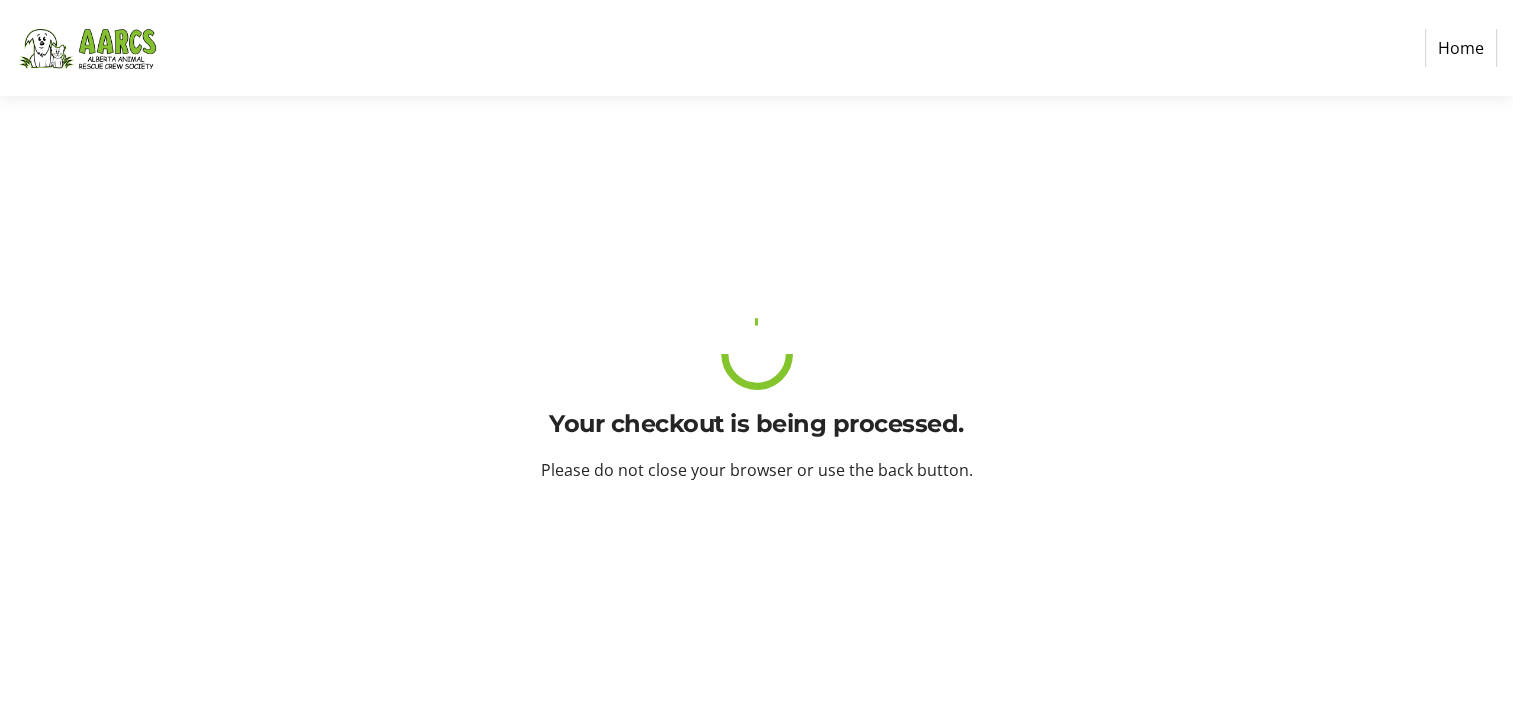 scroll, scrollTop: 0, scrollLeft: 0, axis: both 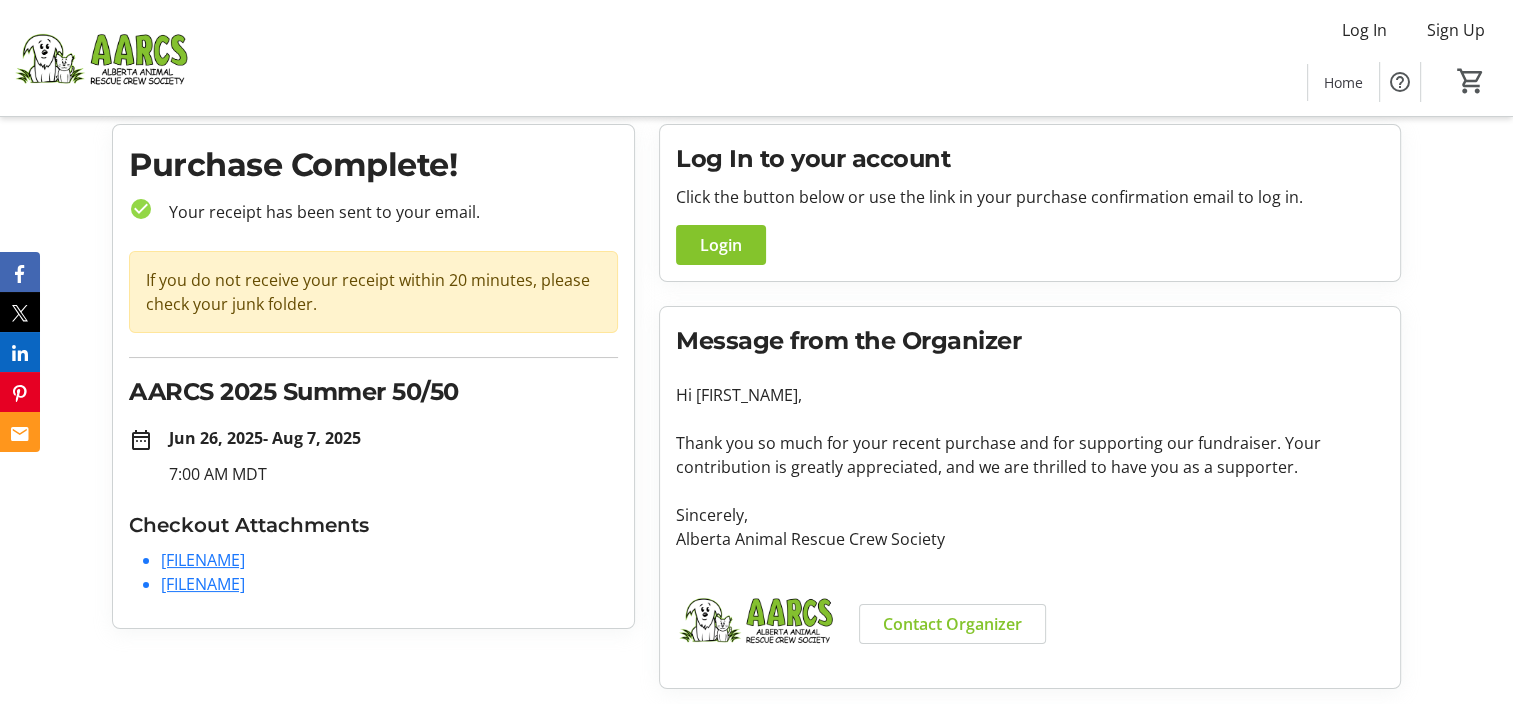 click on "[FILENAME]" 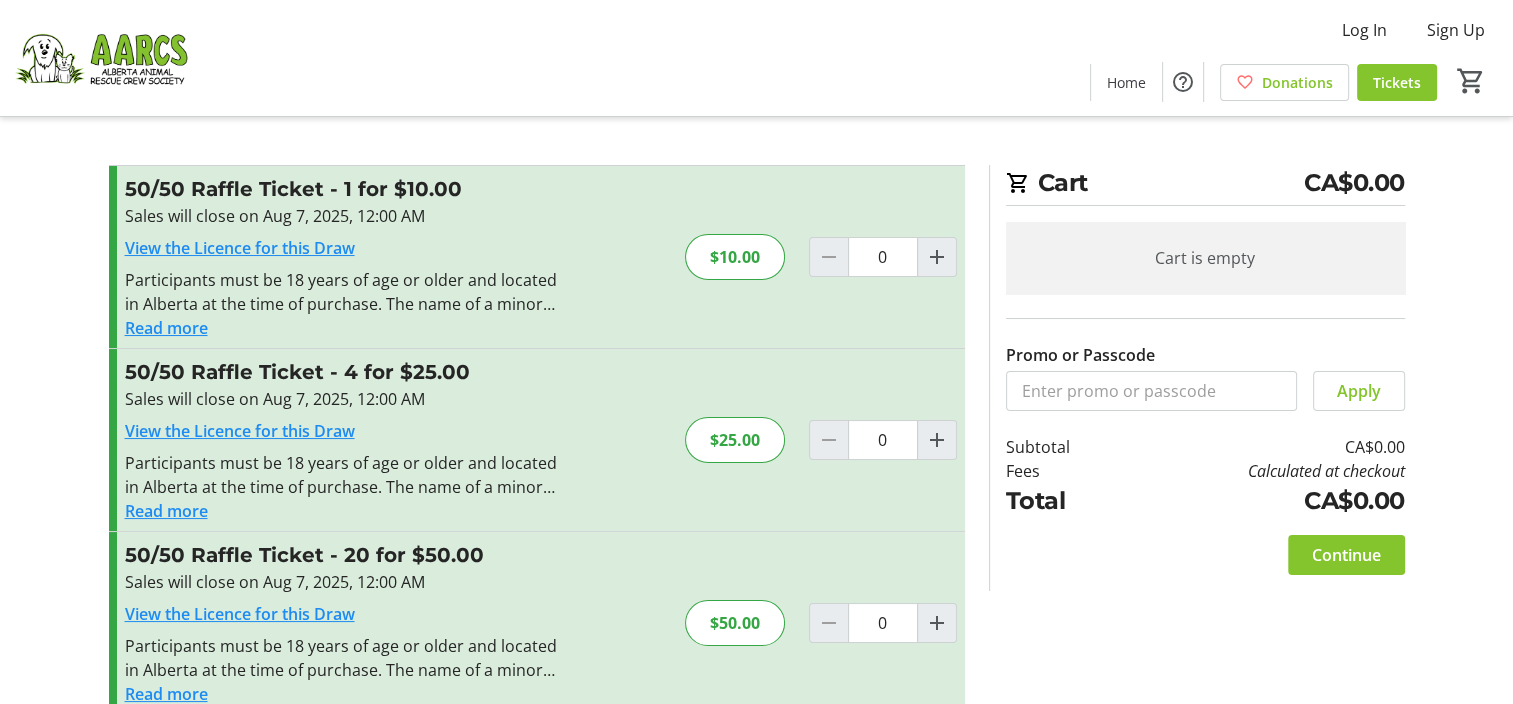click on "Read more" 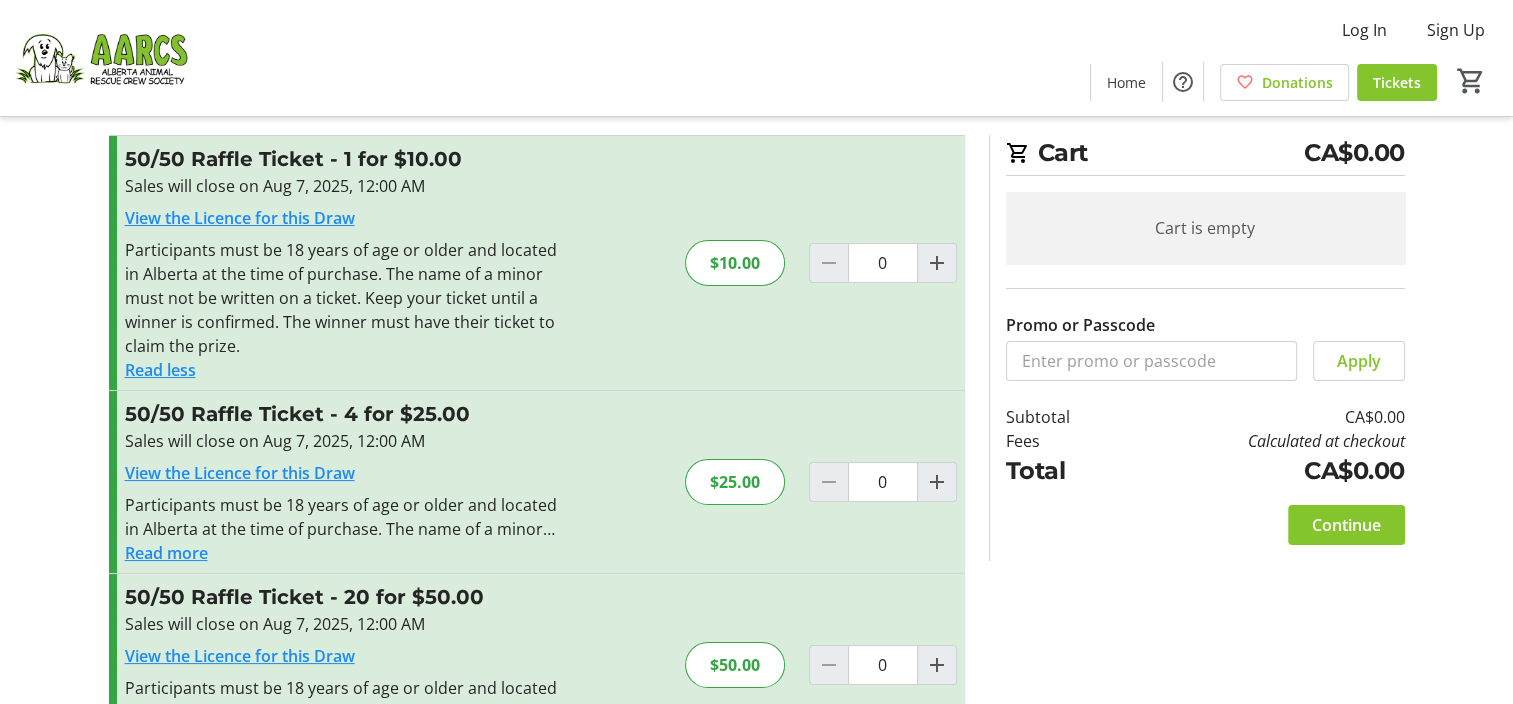 scroll, scrollTop: 0, scrollLeft: 0, axis: both 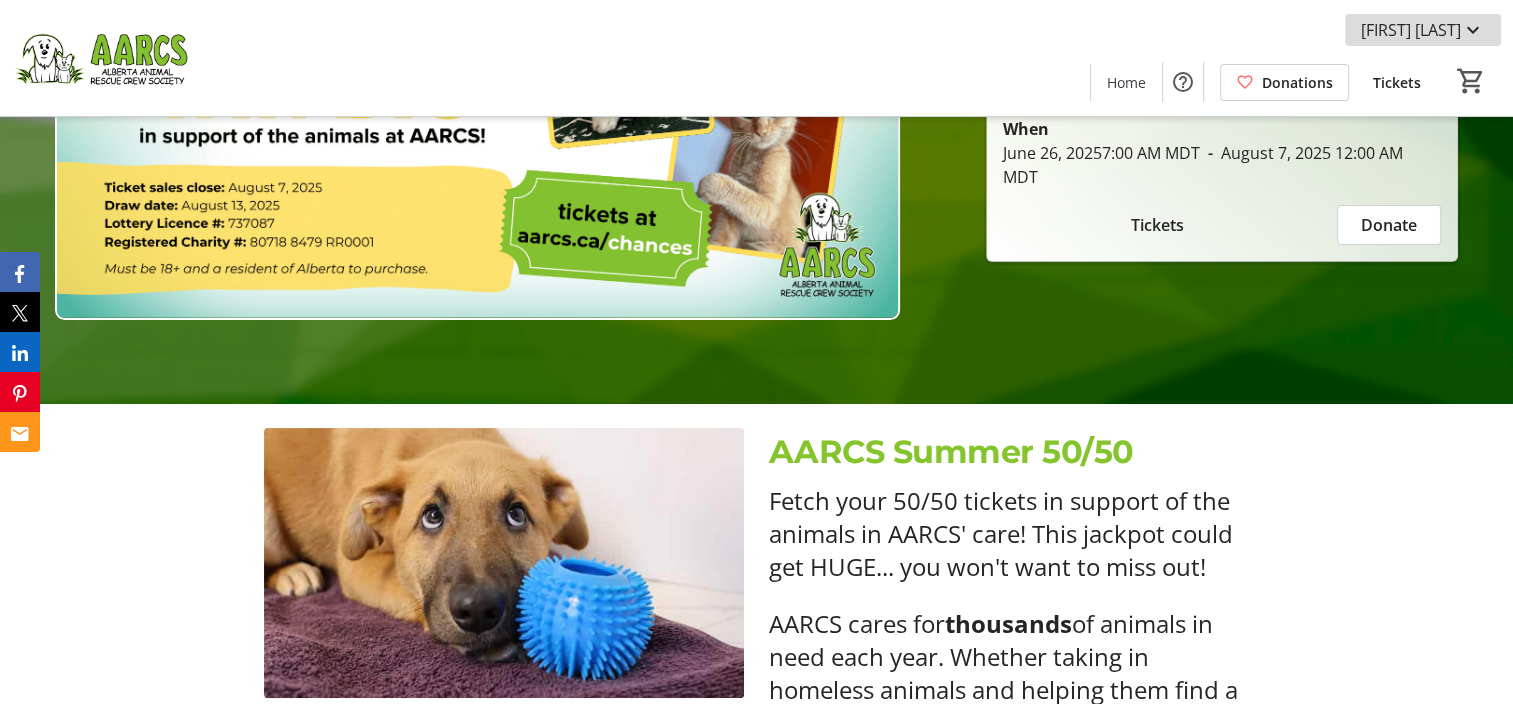 click on "[FIRST] [LAST]" 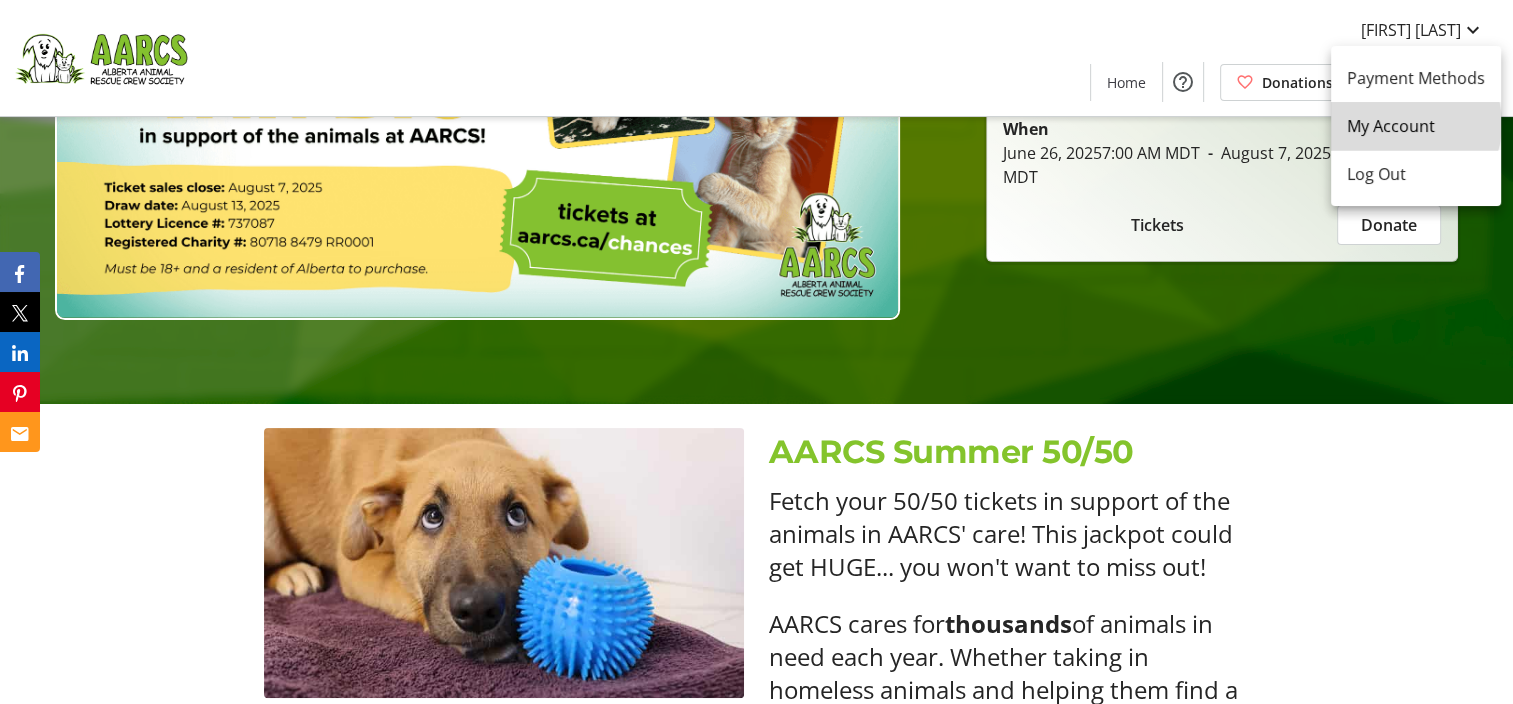 click on "My Account" at bounding box center (1416, 126) 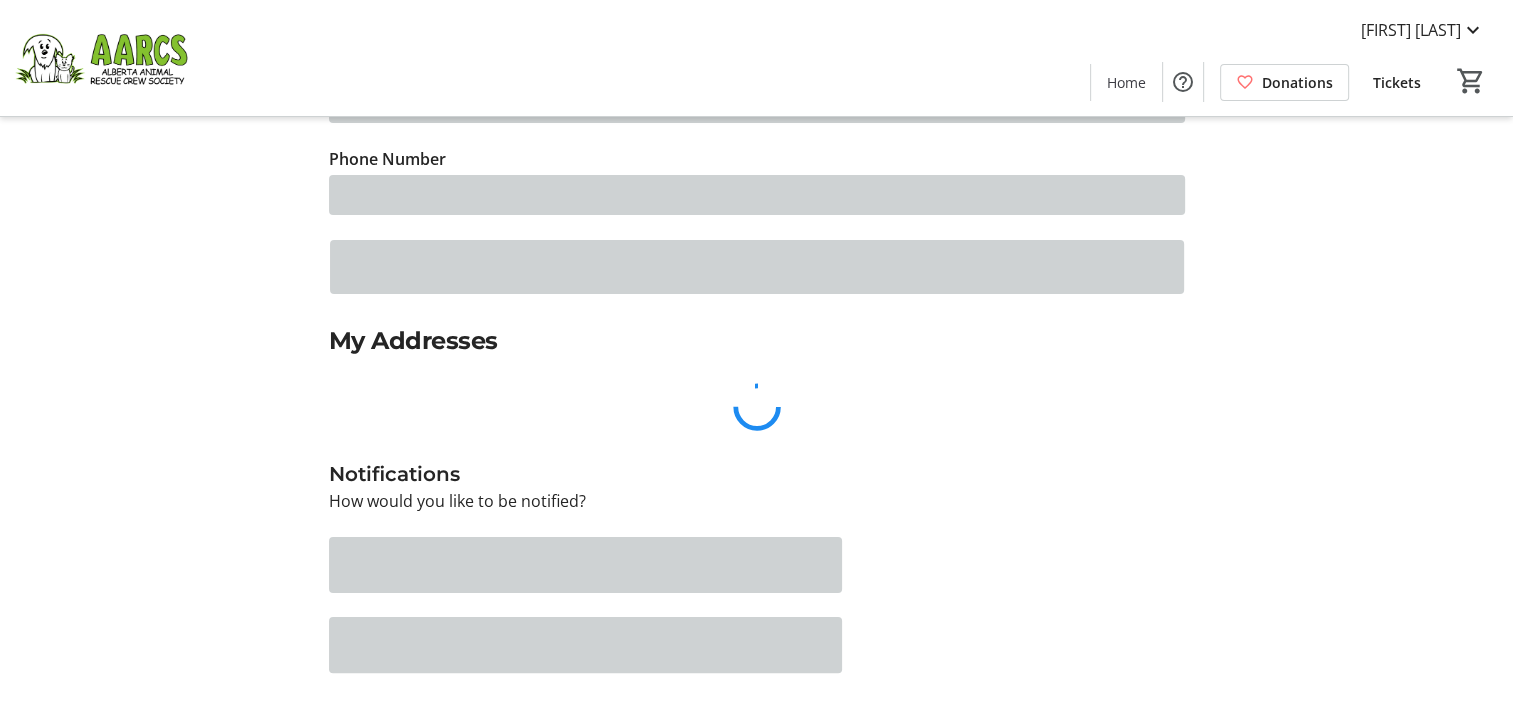 scroll, scrollTop: 0, scrollLeft: 0, axis: both 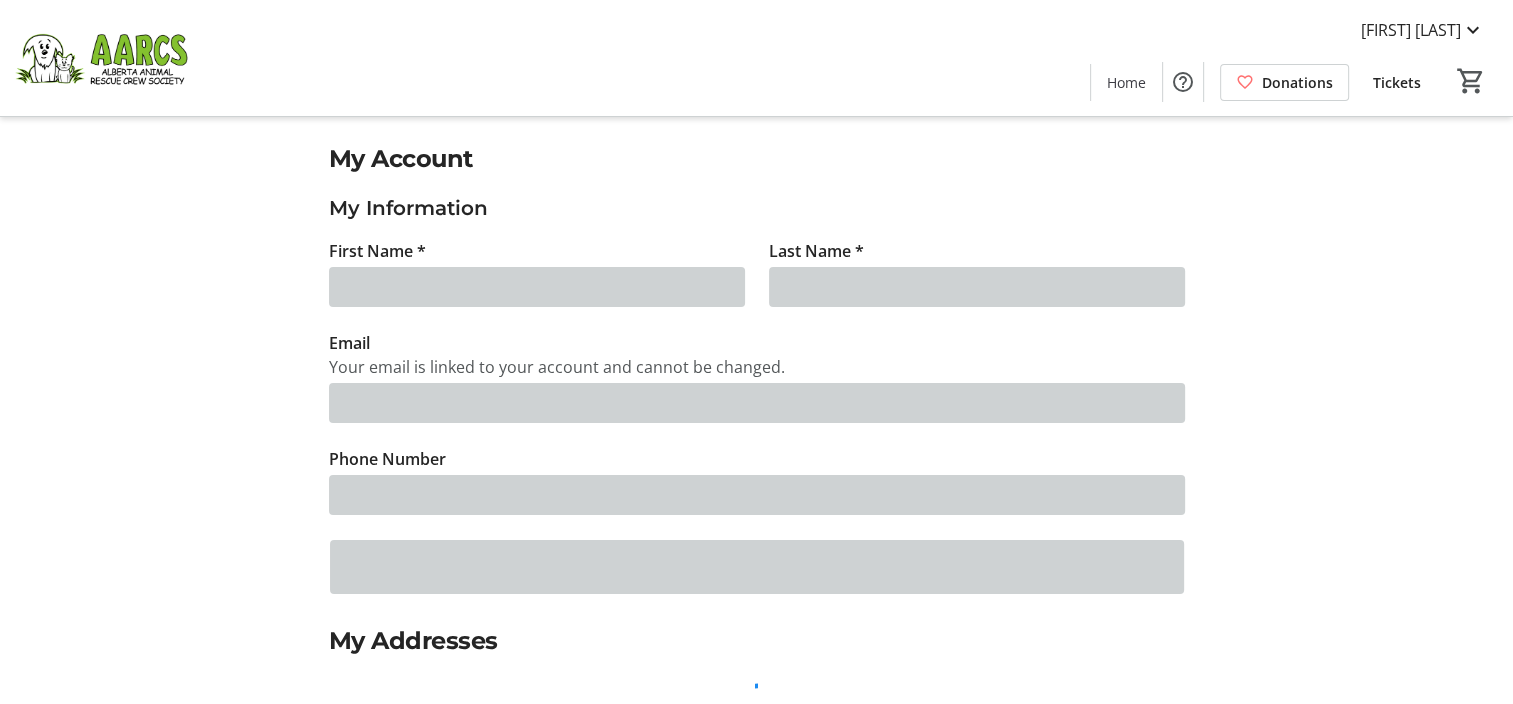 type on "[FIRST]" 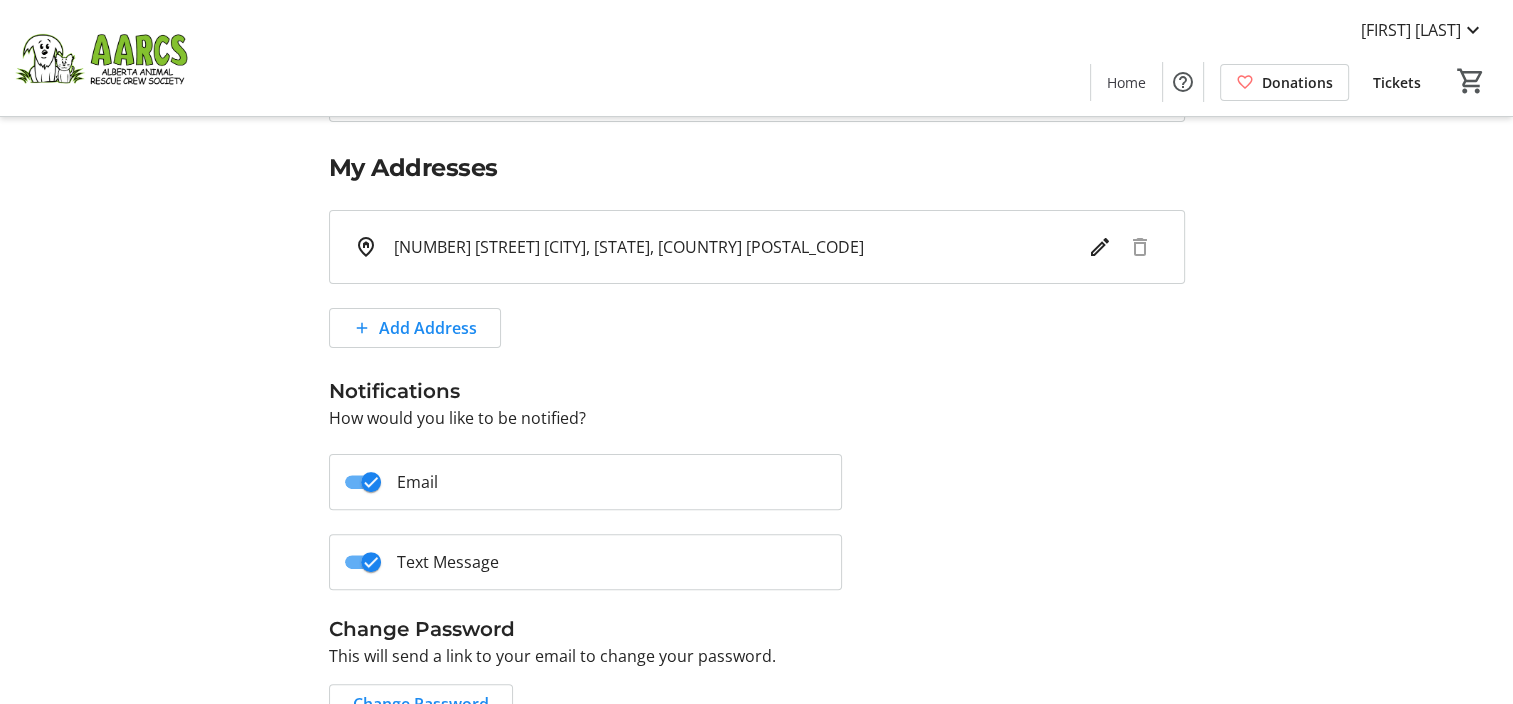 scroll, scrollTop: 577, scrollLeft: 0, axis: vertical 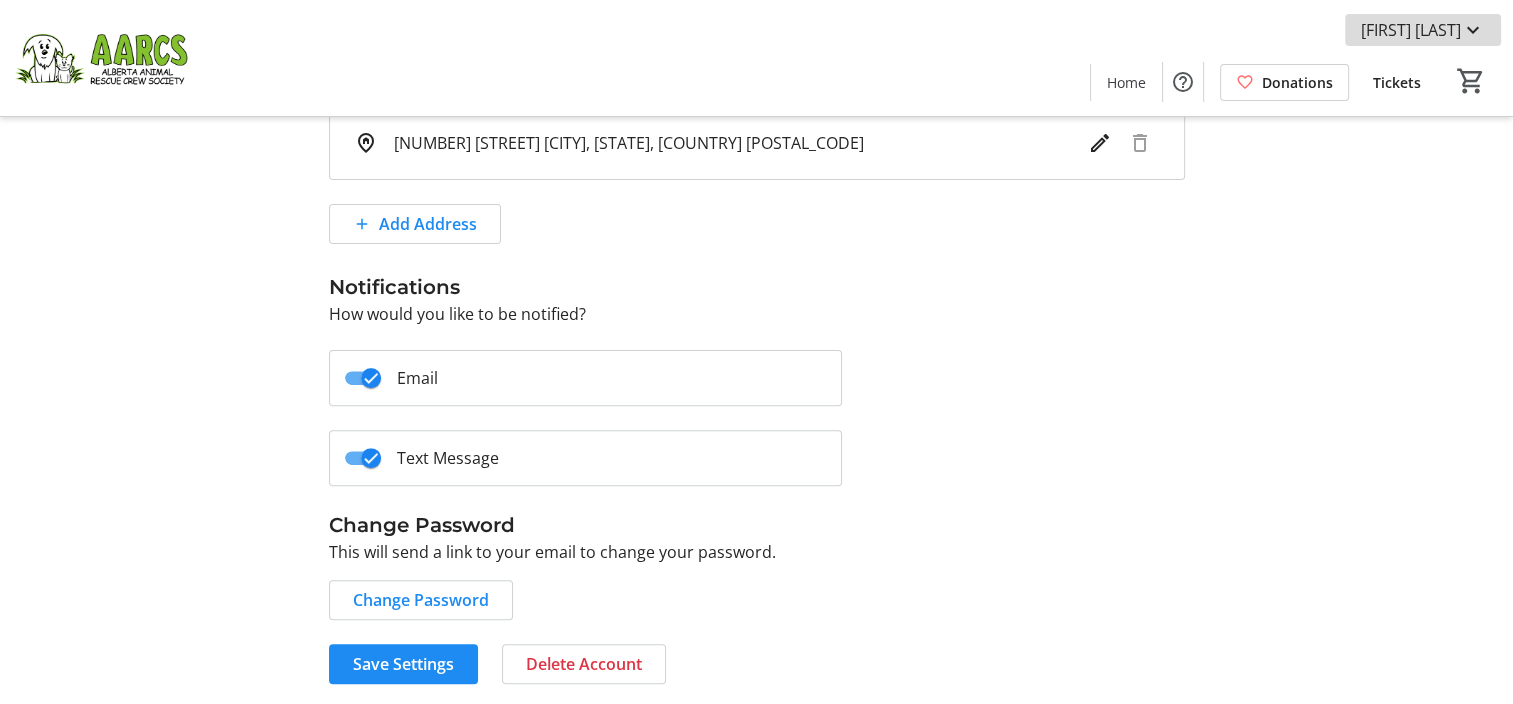 click on "[FIRST_NAME] [LAST]" 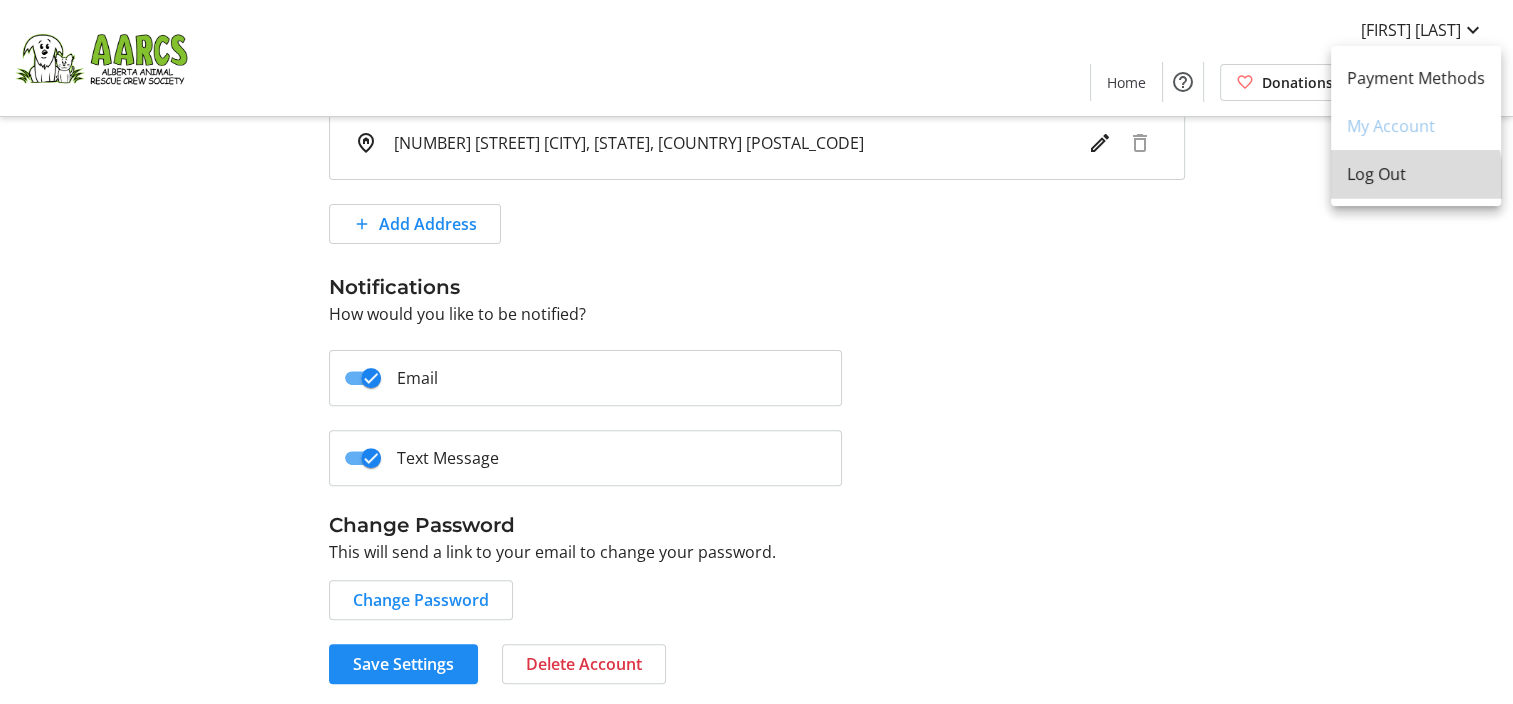 click on "Log Out" at bounding box center (1416, 174) 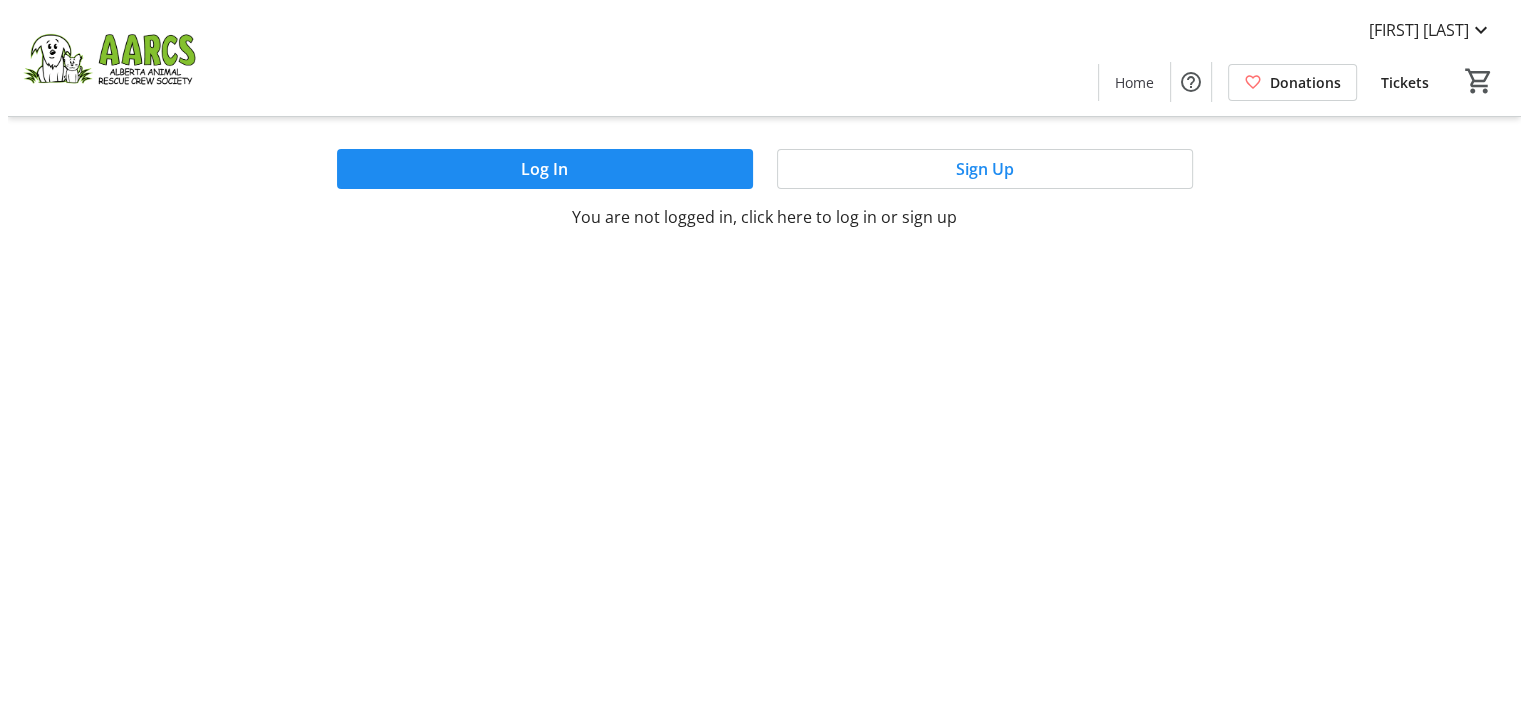 scroll, scrollTop: 0, scrollLeft: 0, axis: both 